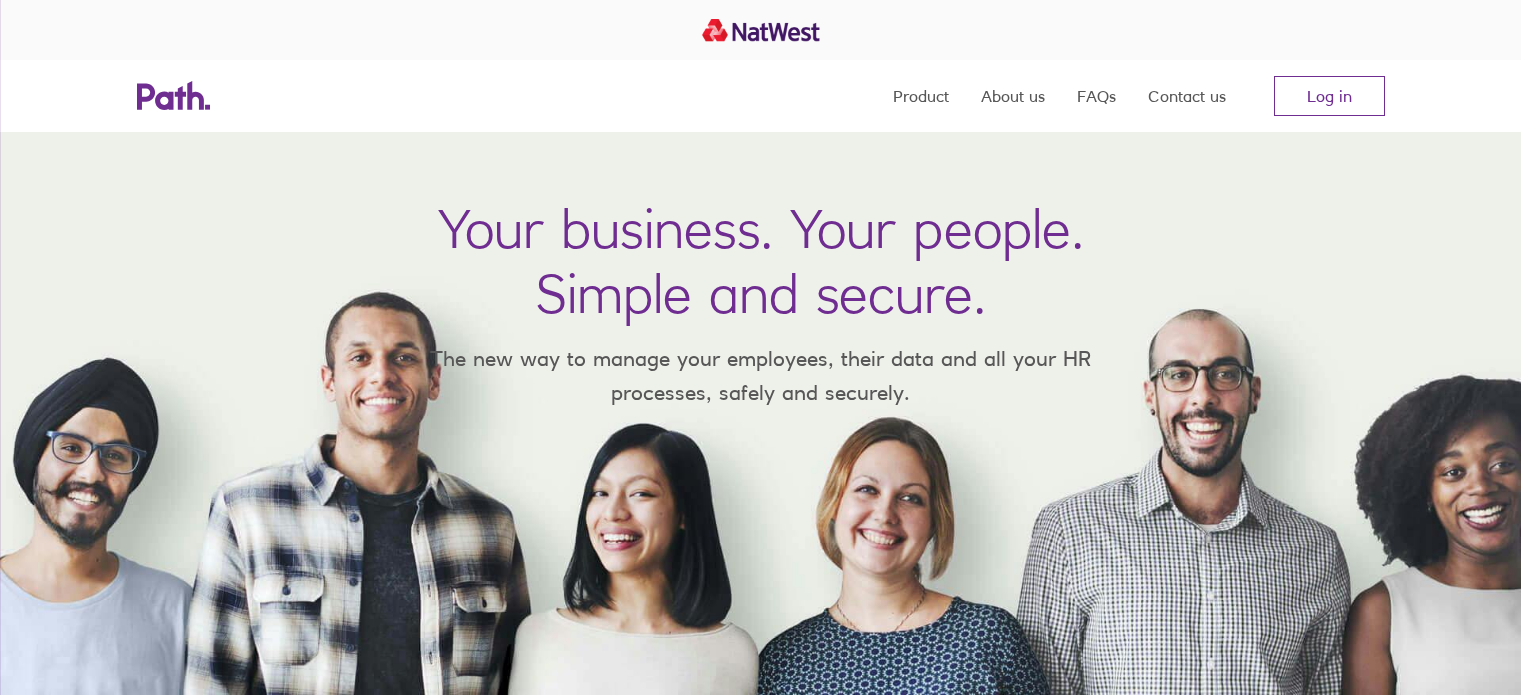 scroll, scrollTop: 0, scrollLeft: 0, axis: both 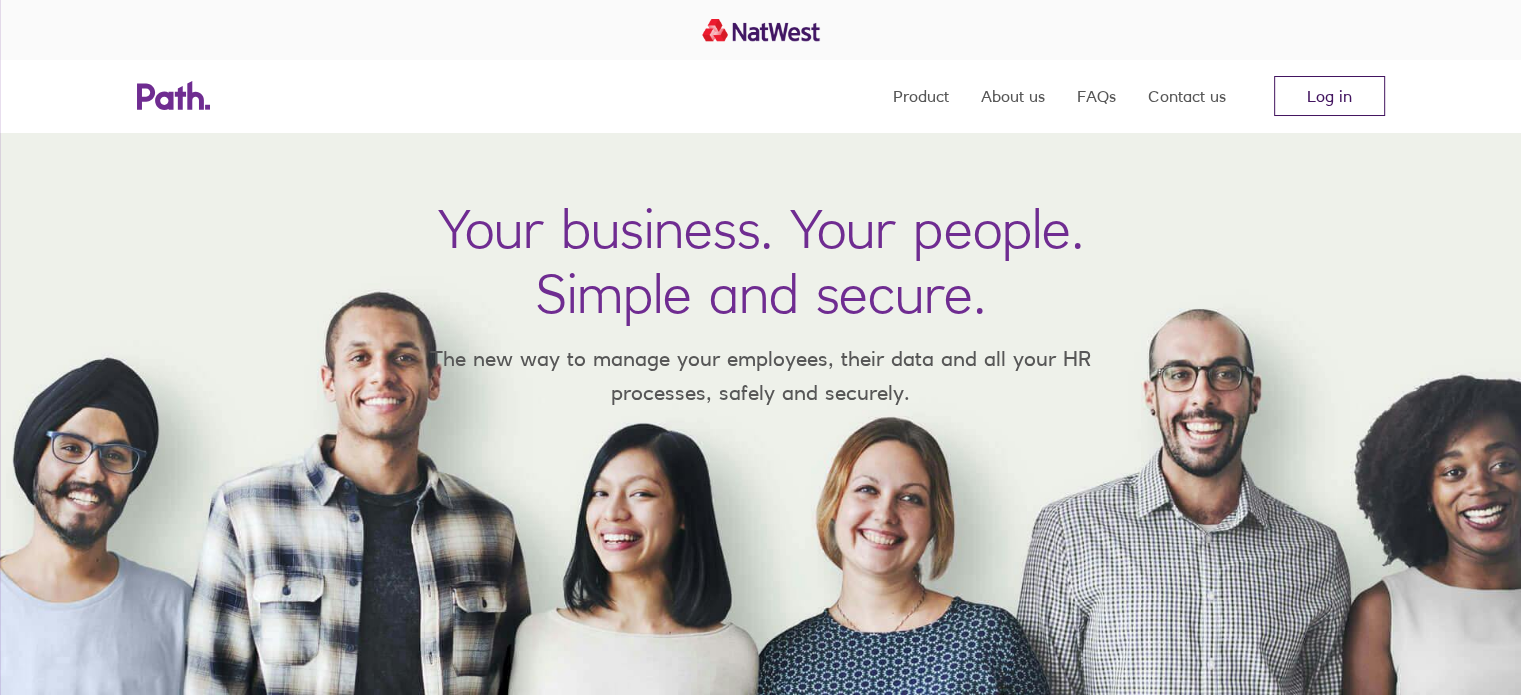click on "Log in" at bounding box center [1329, 96] 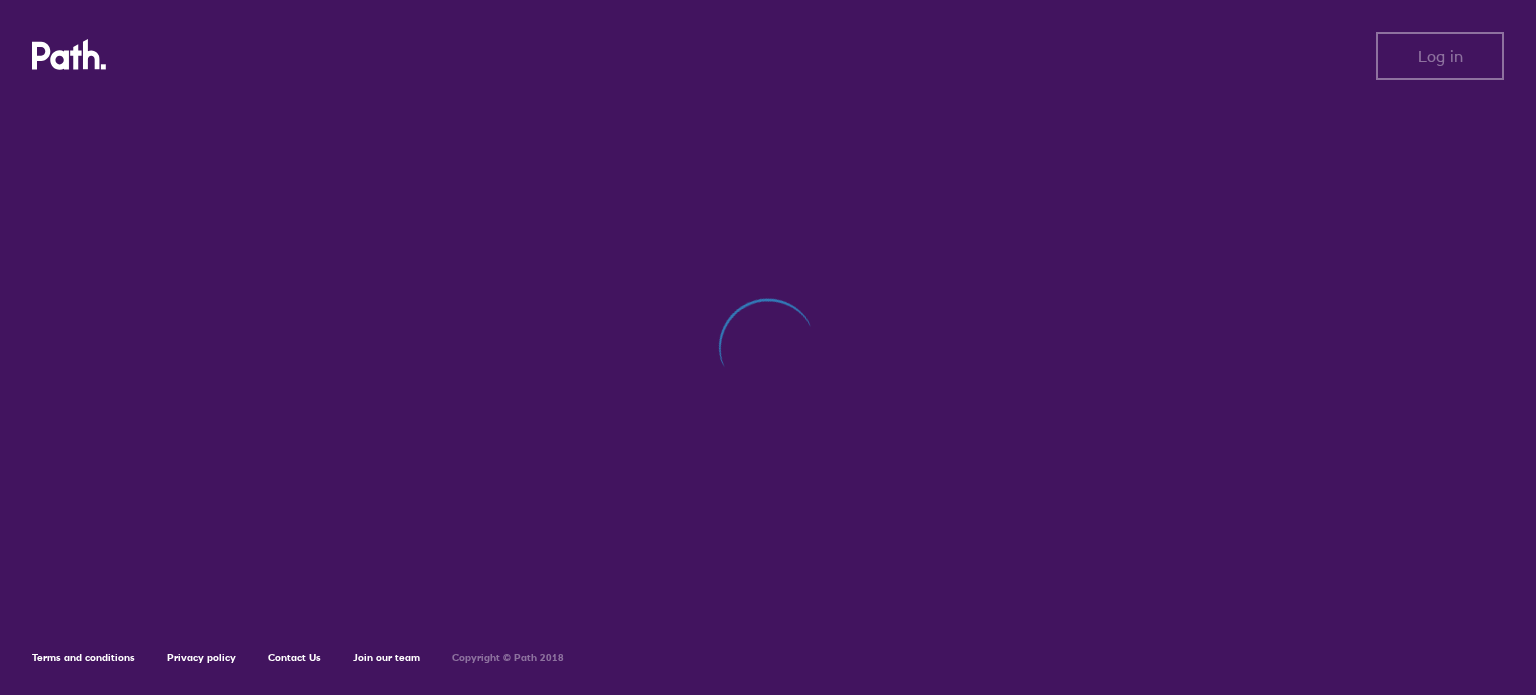 scroll, scrollTop: 0, scrollLeft: 0, axis: both 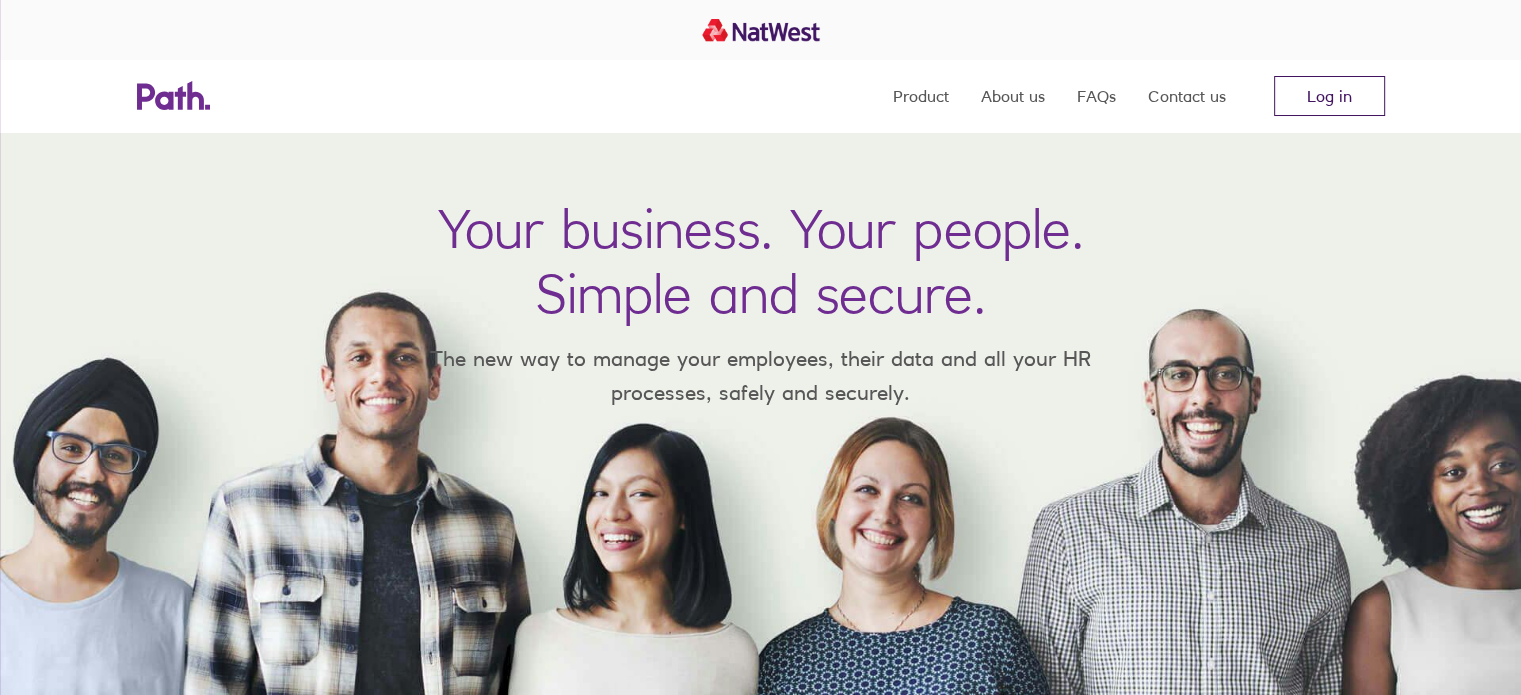 click on "Log in" at bounding box center [1329, 96] 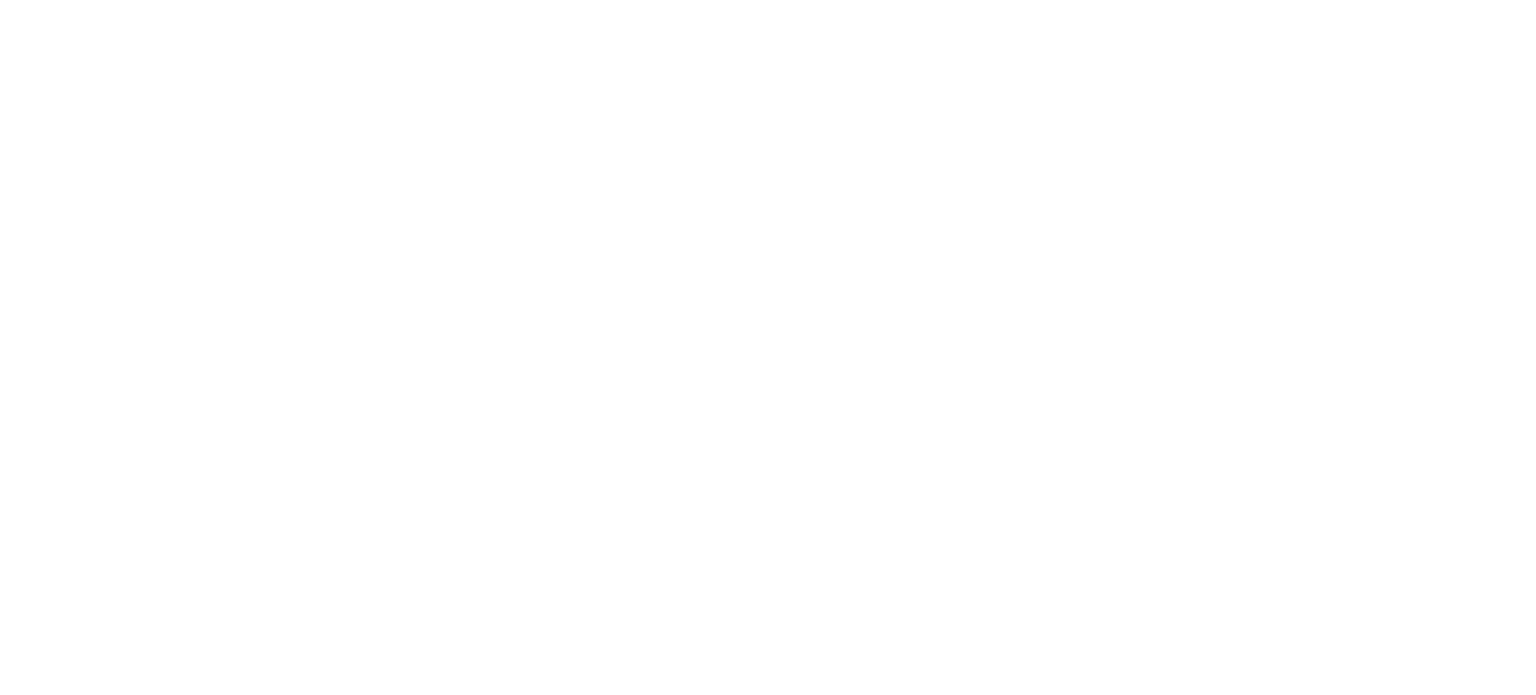 scroll, scrollTop: 0, scrollLeft: 0, axis: both 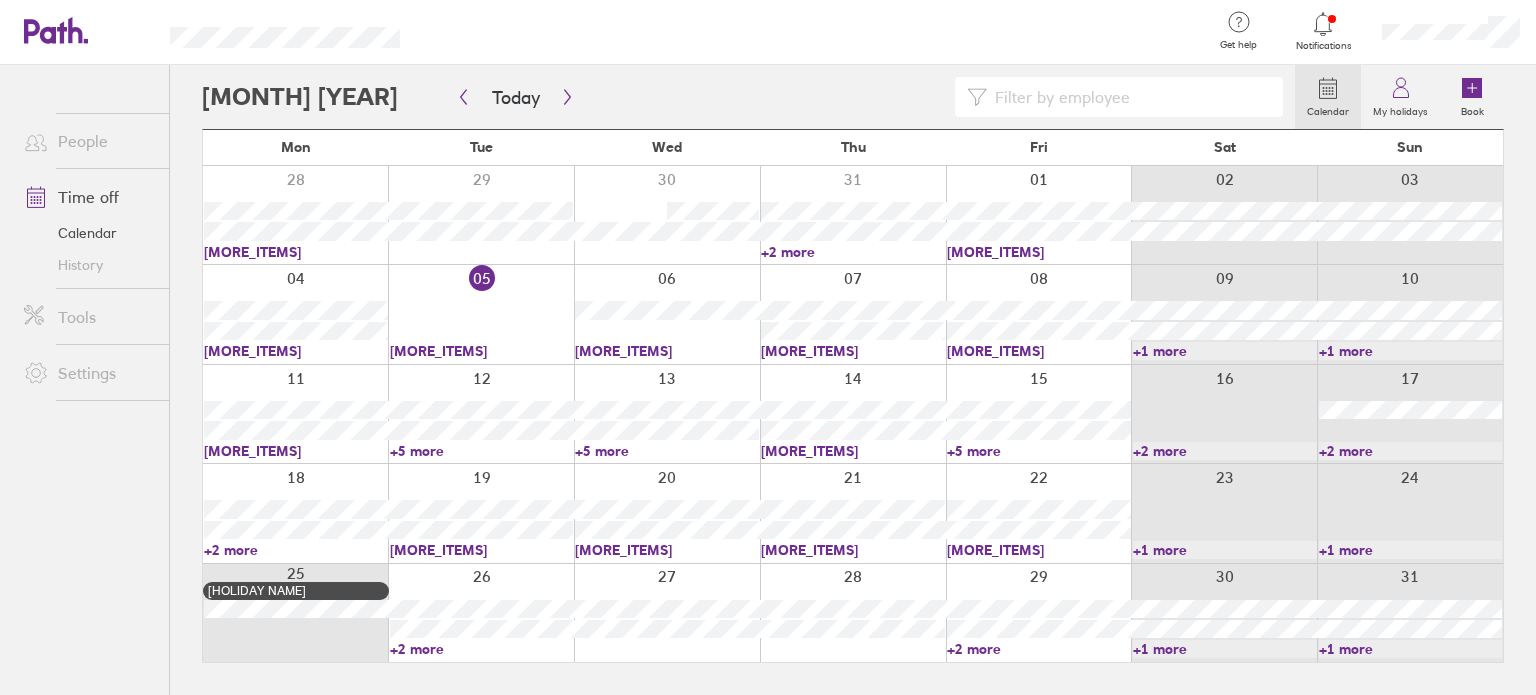 click on "[MORE_ITEMS]" at bounding box center [667, 351] 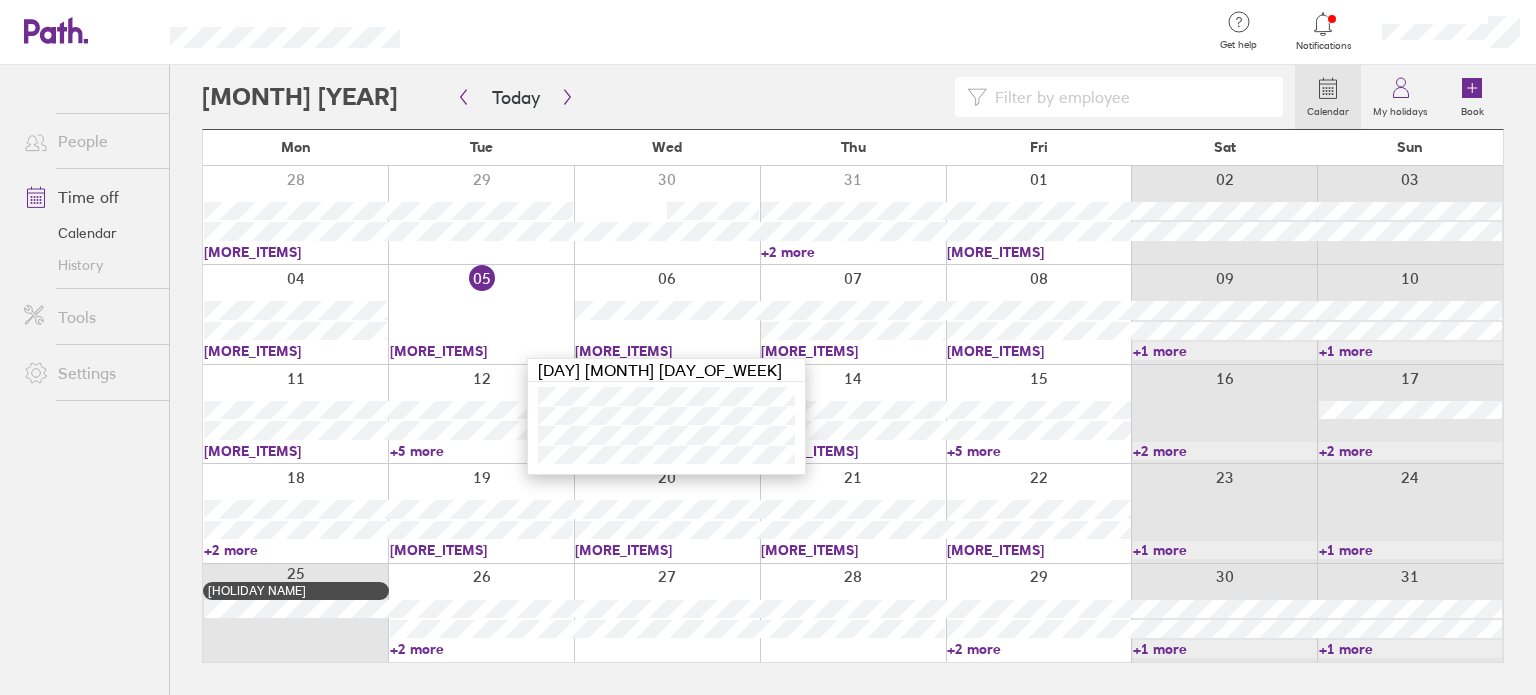 click on "[MORE_ITEMS]" at bounding box center [853, 351] 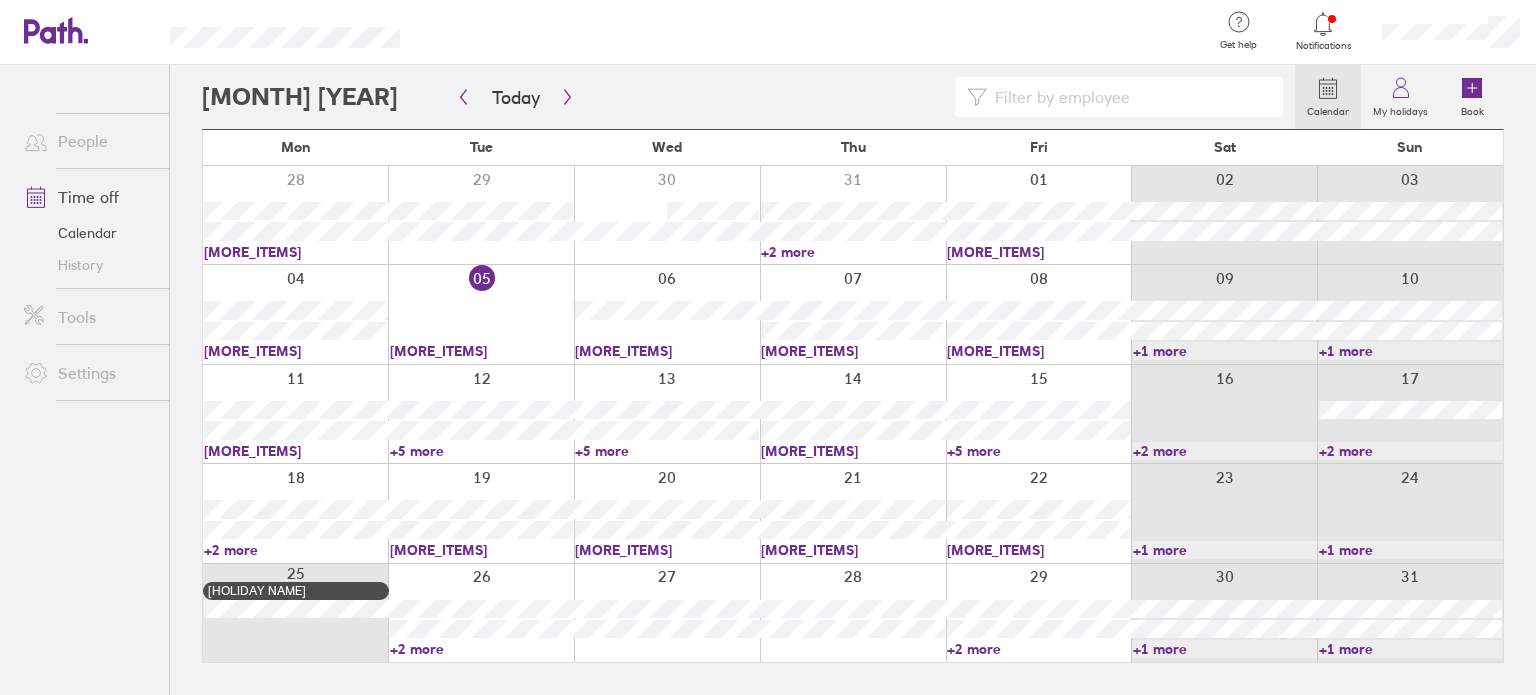 click on "[MORE_ITEMS]" at bounding box center (853, 351) 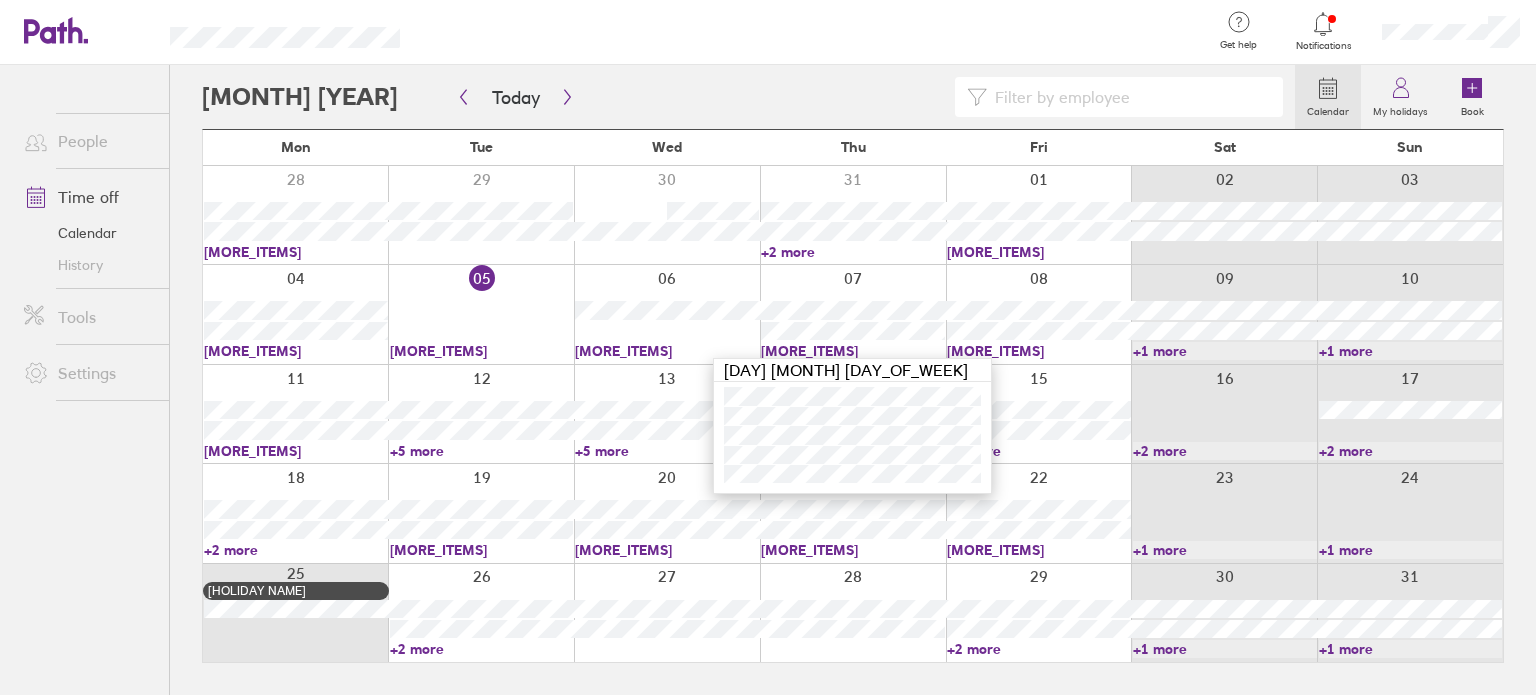 click on "[MORE_ITEMS]" at bounding box center (1039, 351) 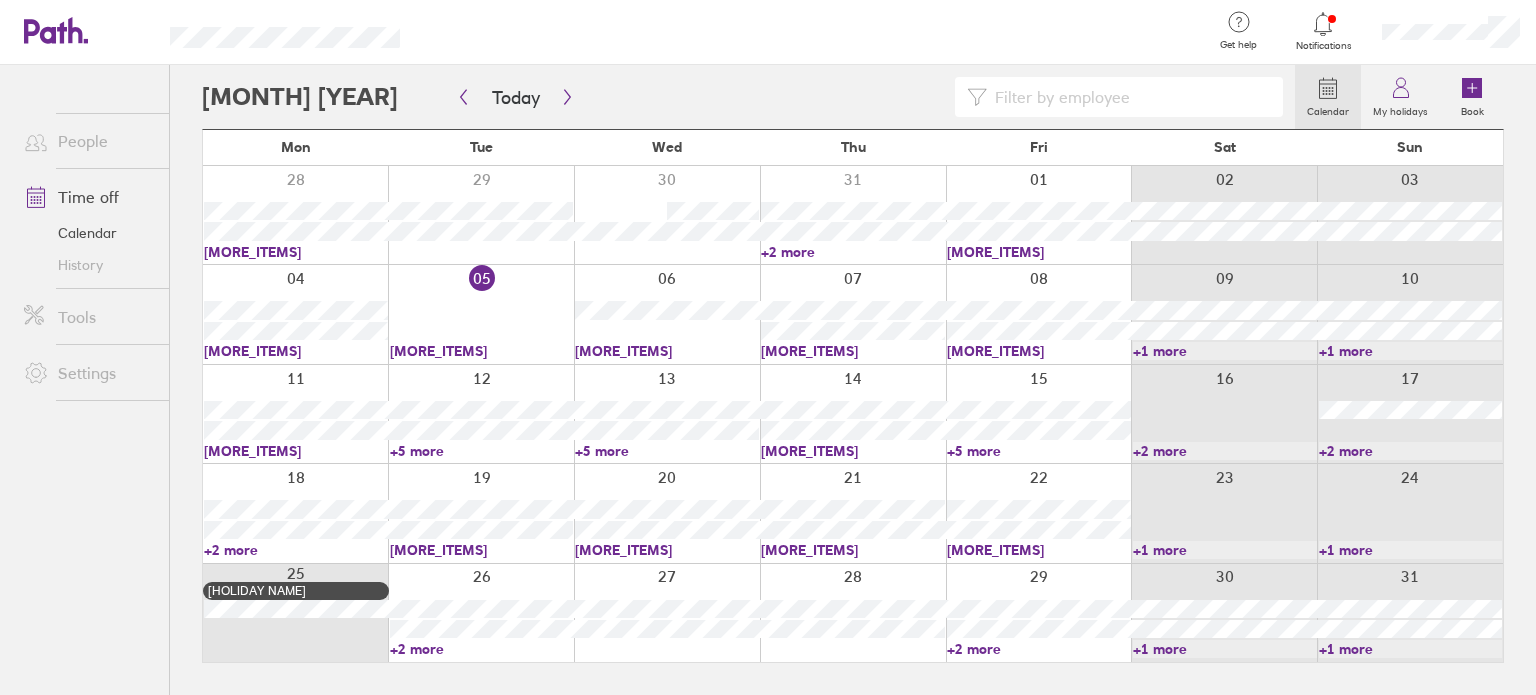 click on "[MORE_ITEMS]" at bounding box center (1039, 351) 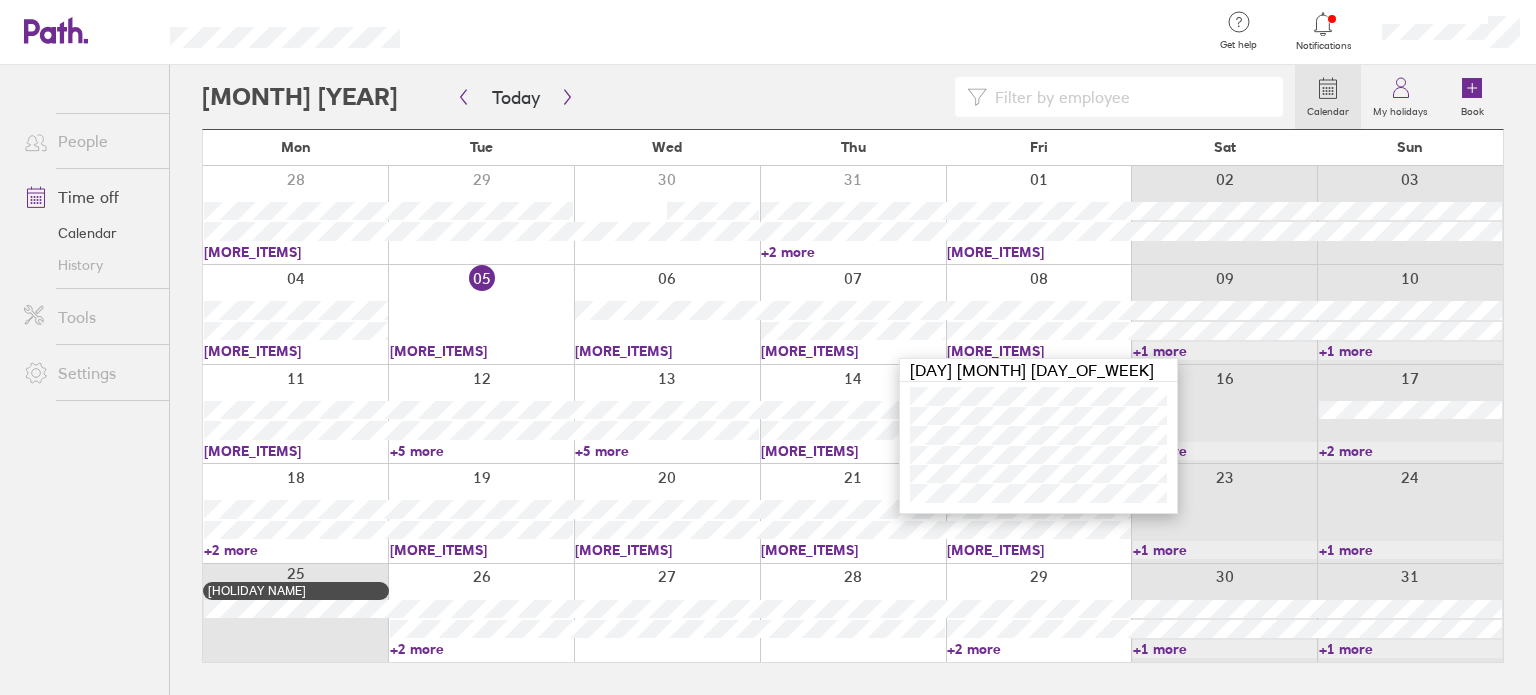click on "[MORE_ITEMS]" at bounding box center (296, 451) 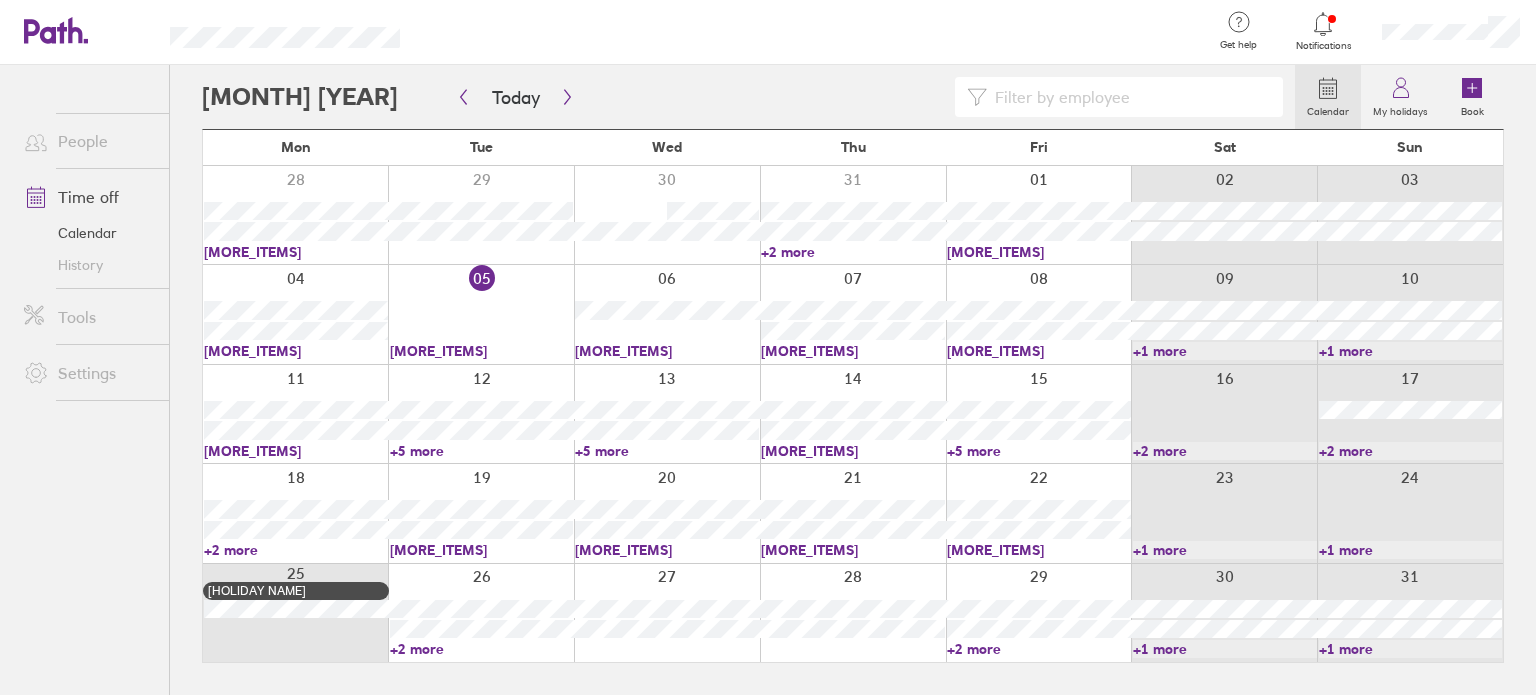 click on "[MORE_ITEMS]" at bounding box center [296, 451] 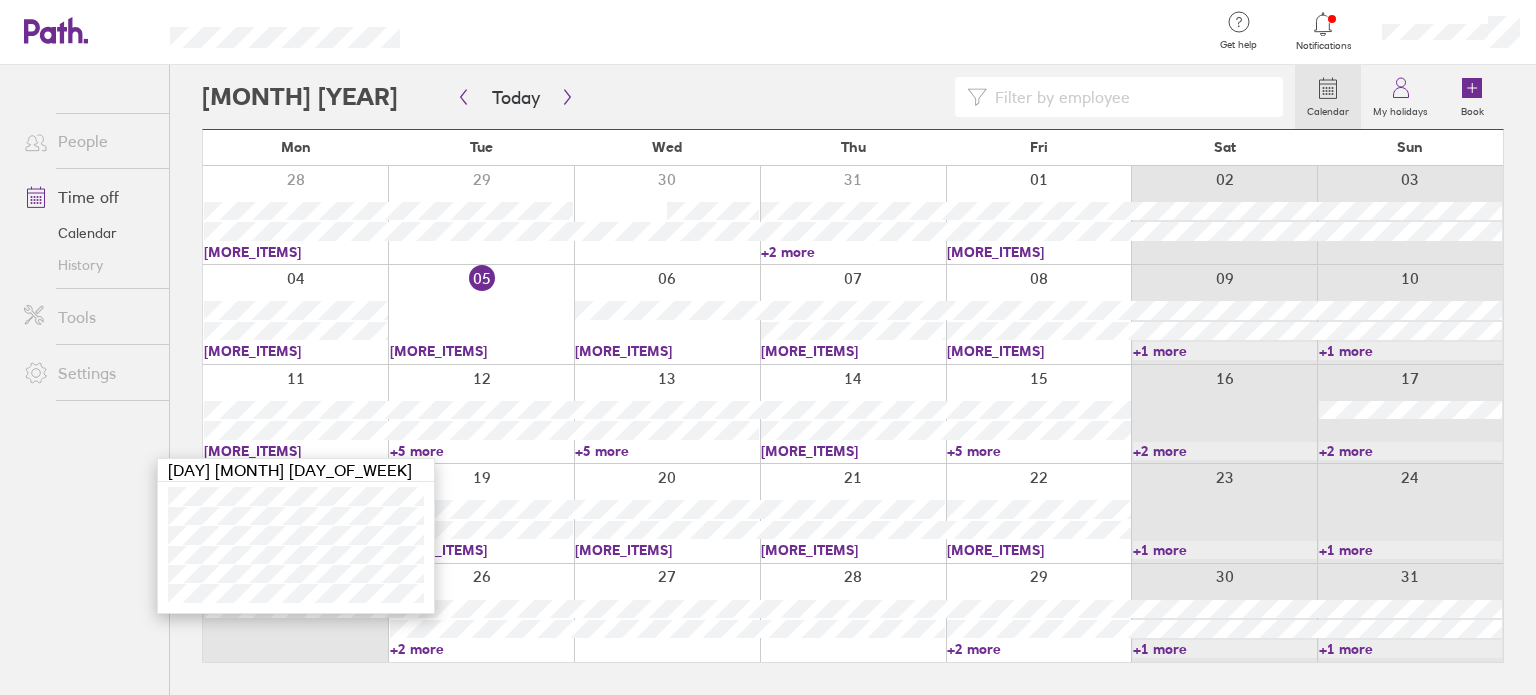 click on "+5 more" at bounding box center [482, 451] 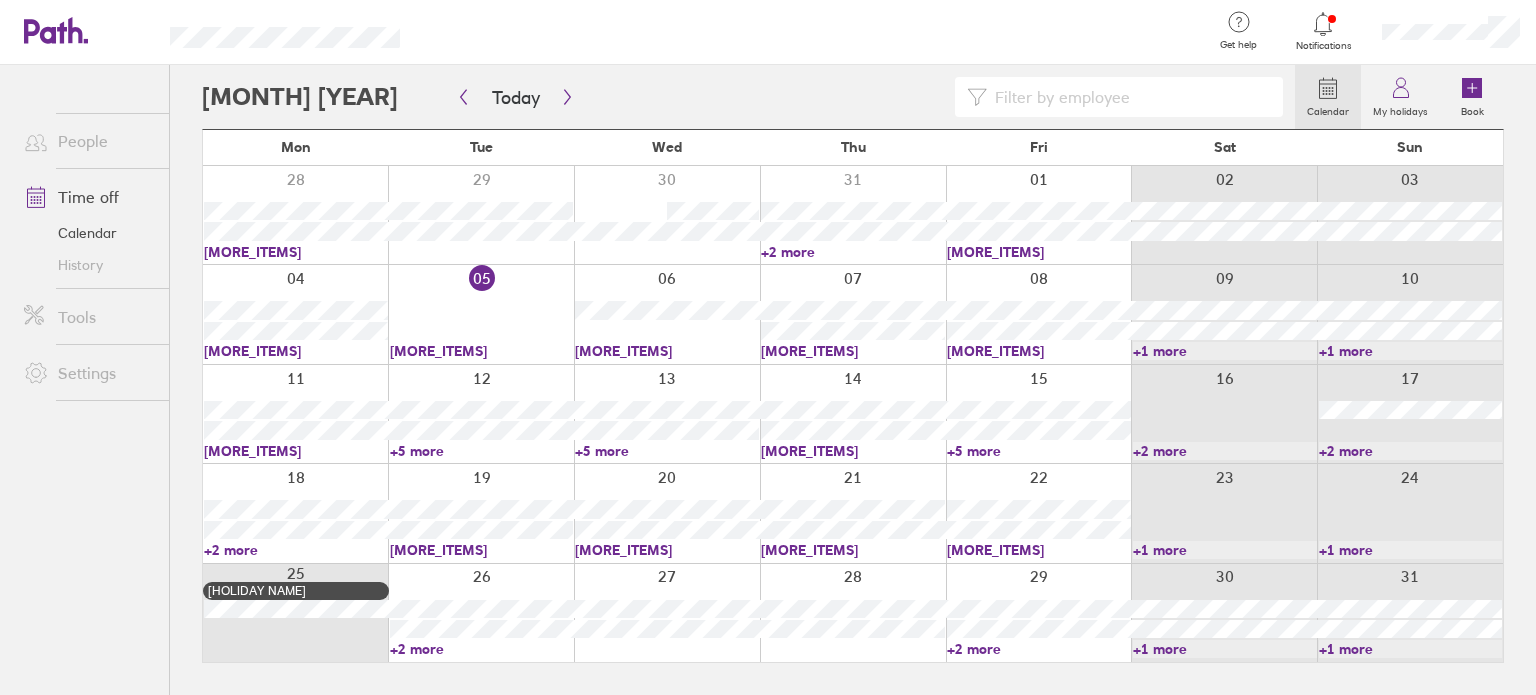 click on "+5 more" at bounding box center [482, 451] 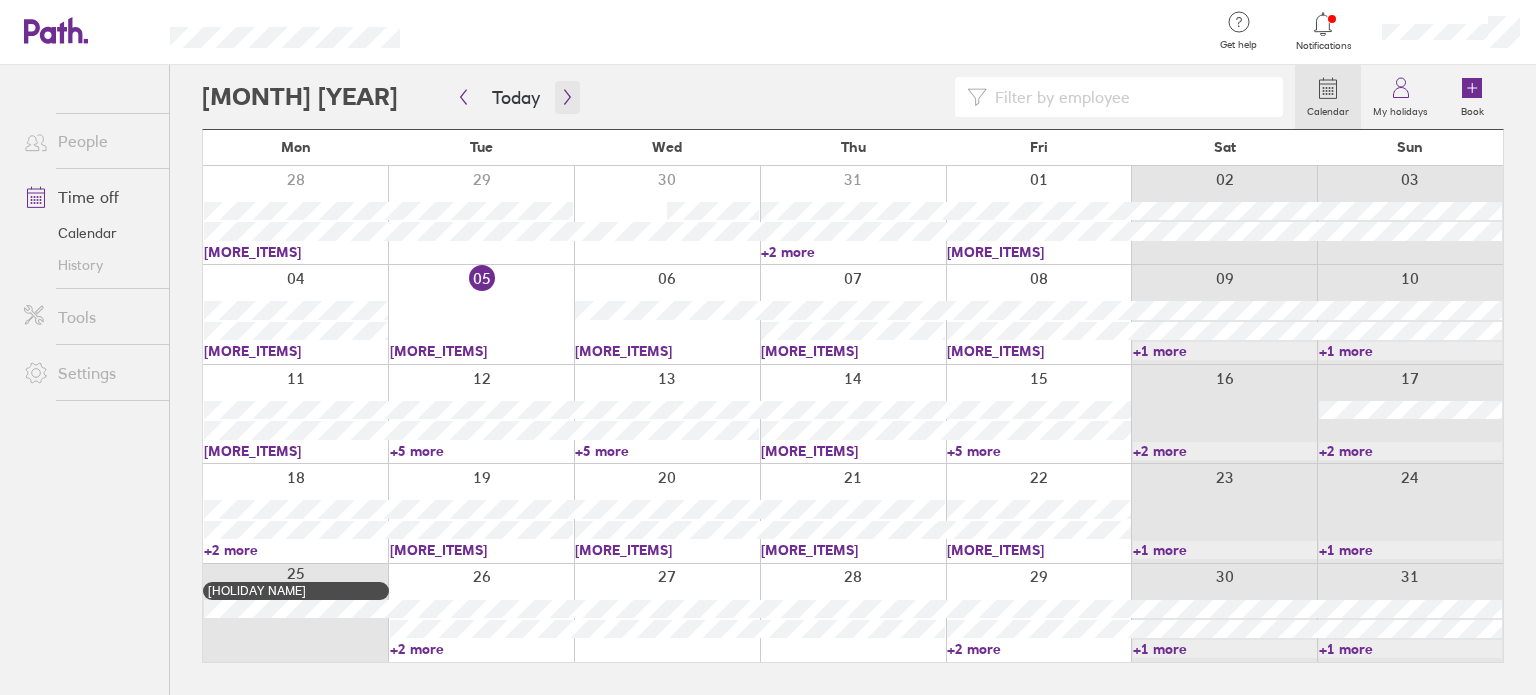 click 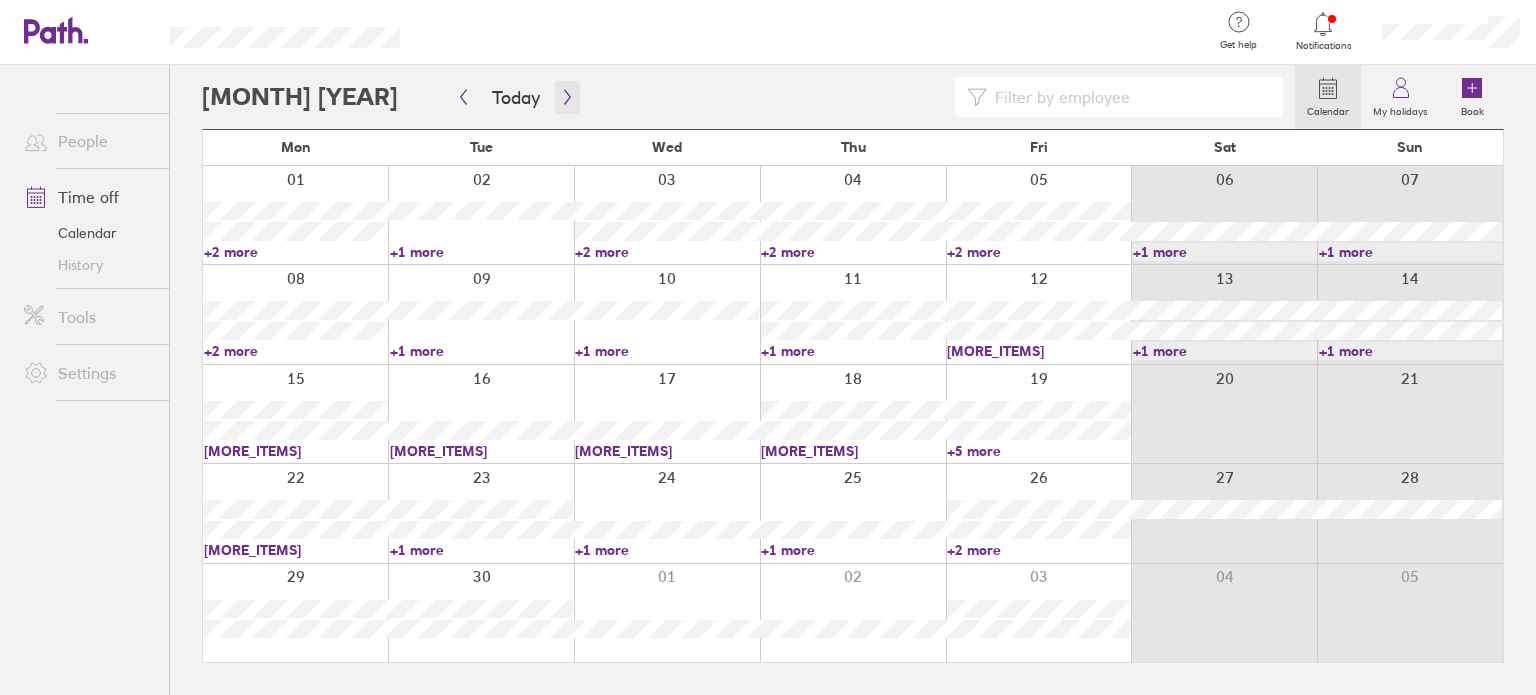 click 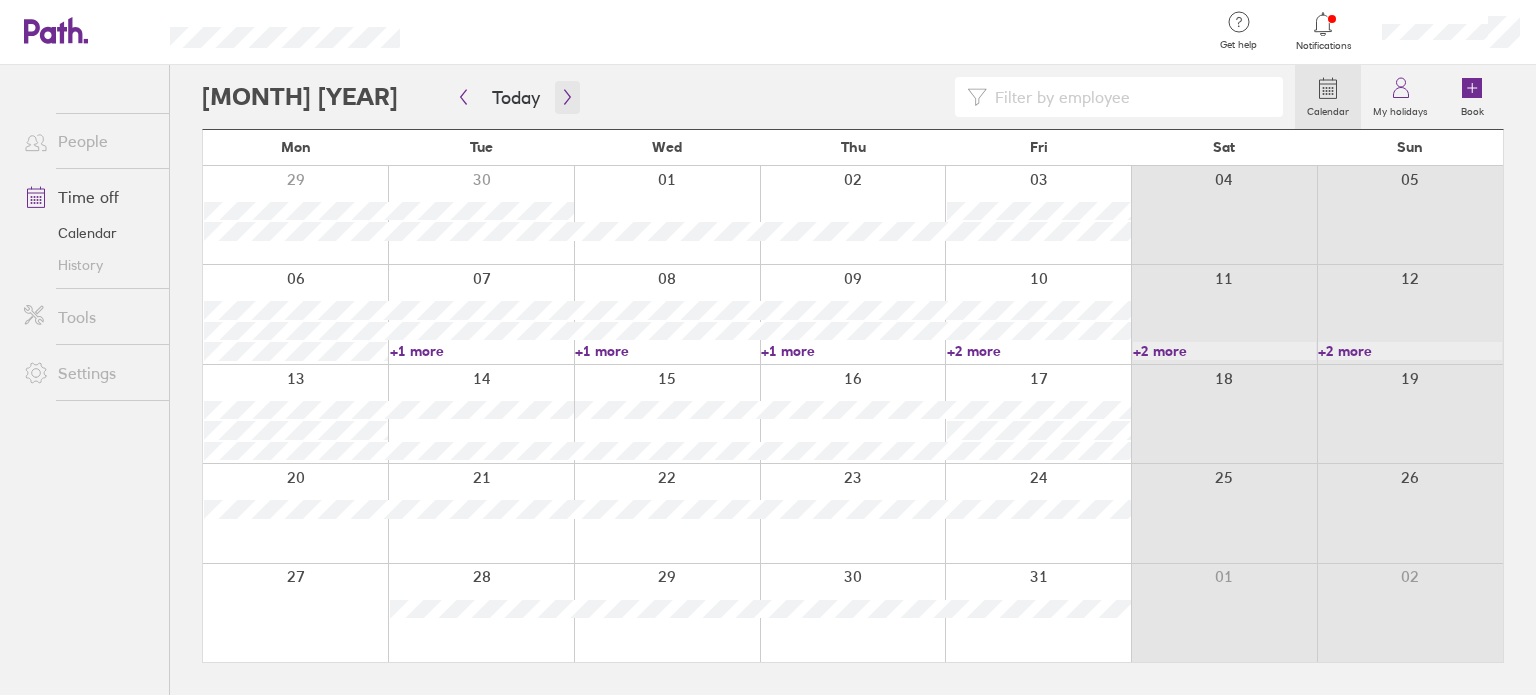 click 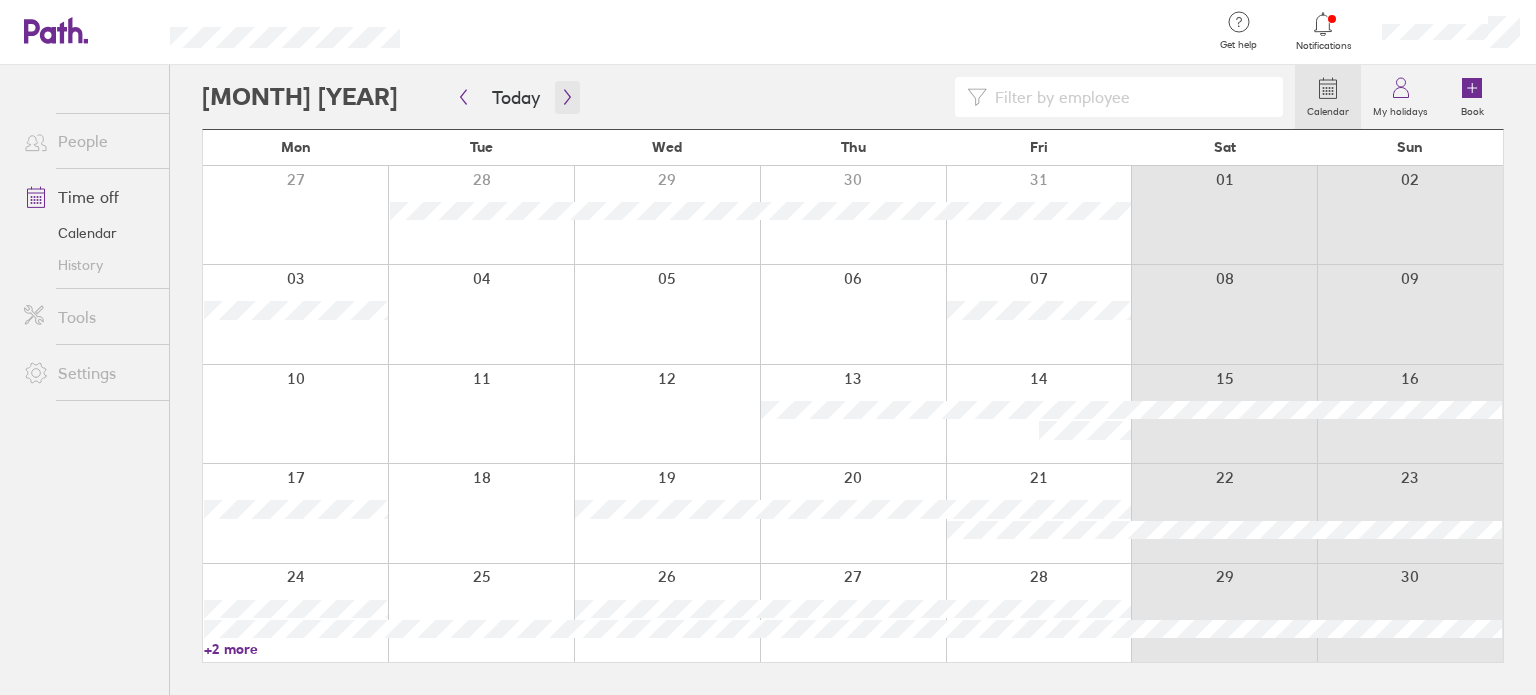click 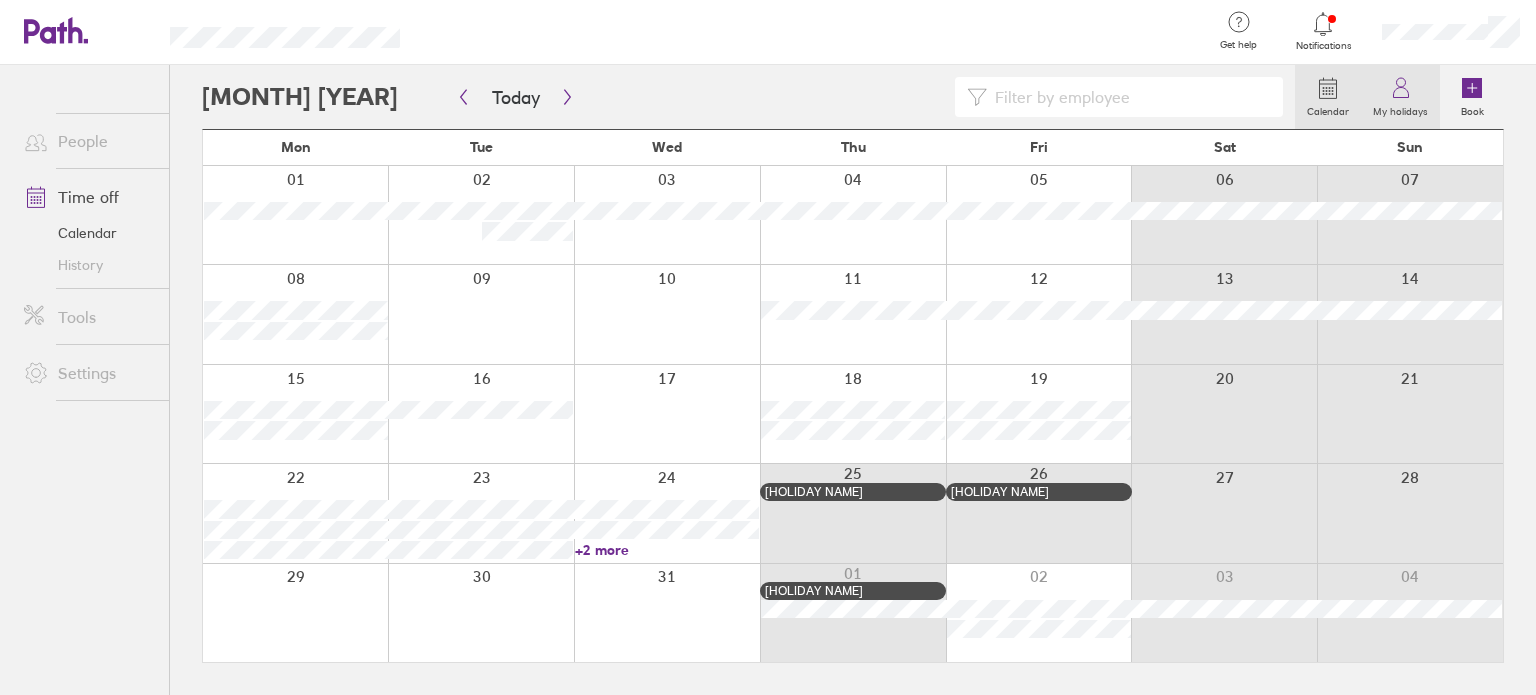 click 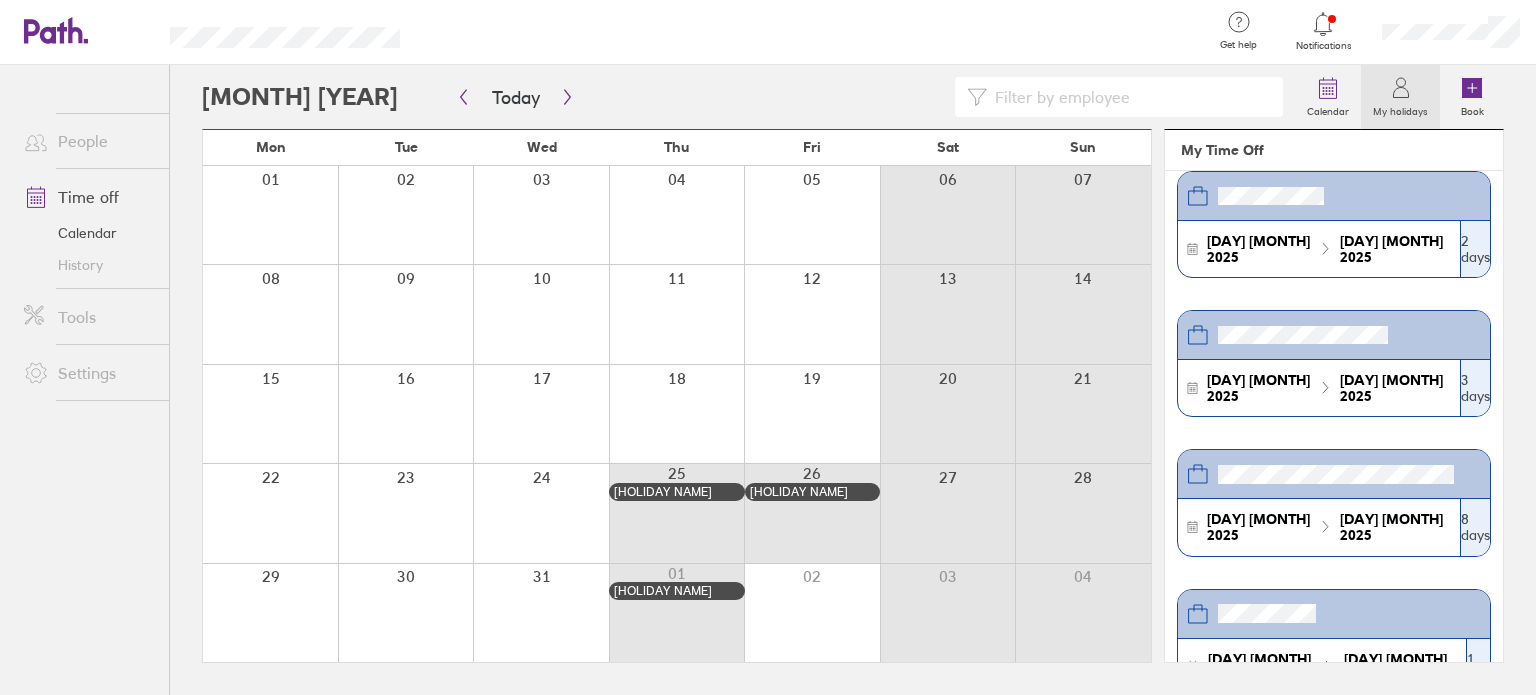 scroll, scrollTop: 0, scrollLeft: 0, axis: both 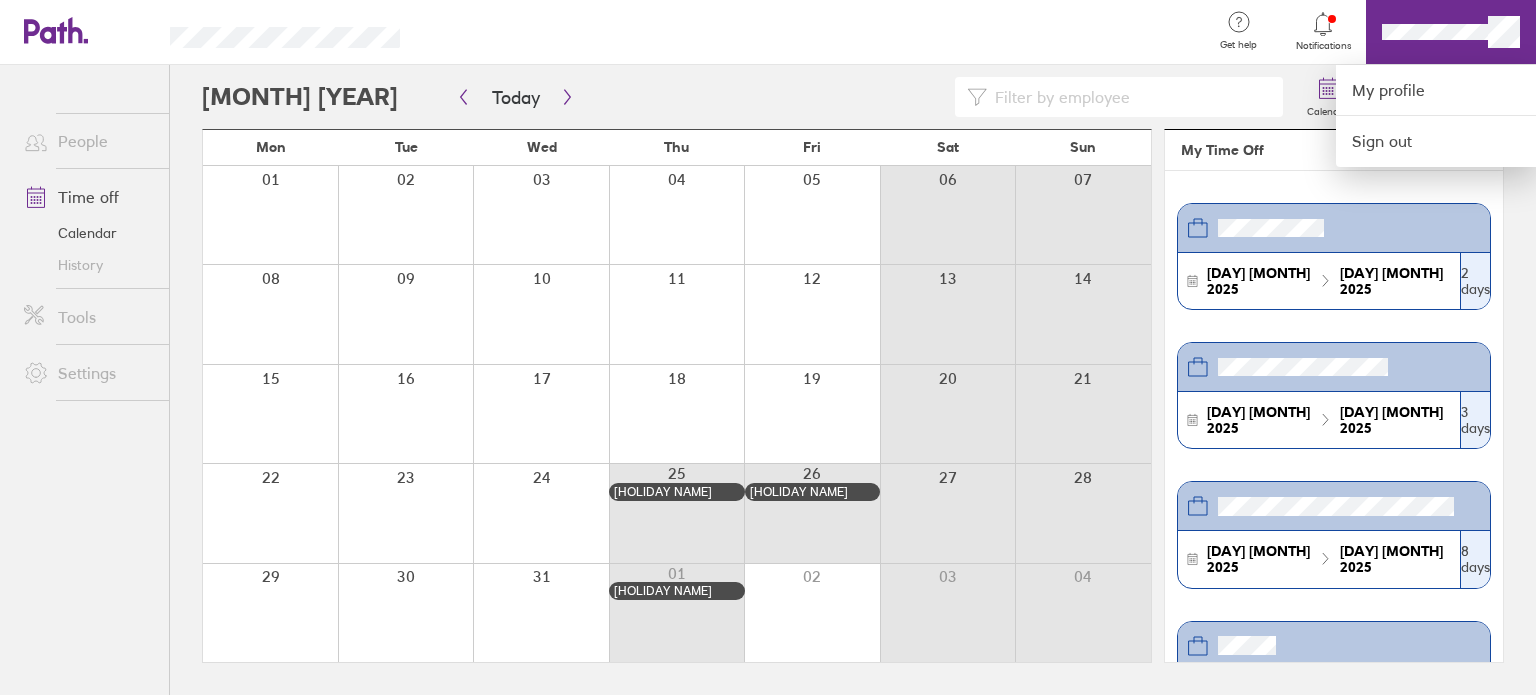 click at bounding box center (768, 347) 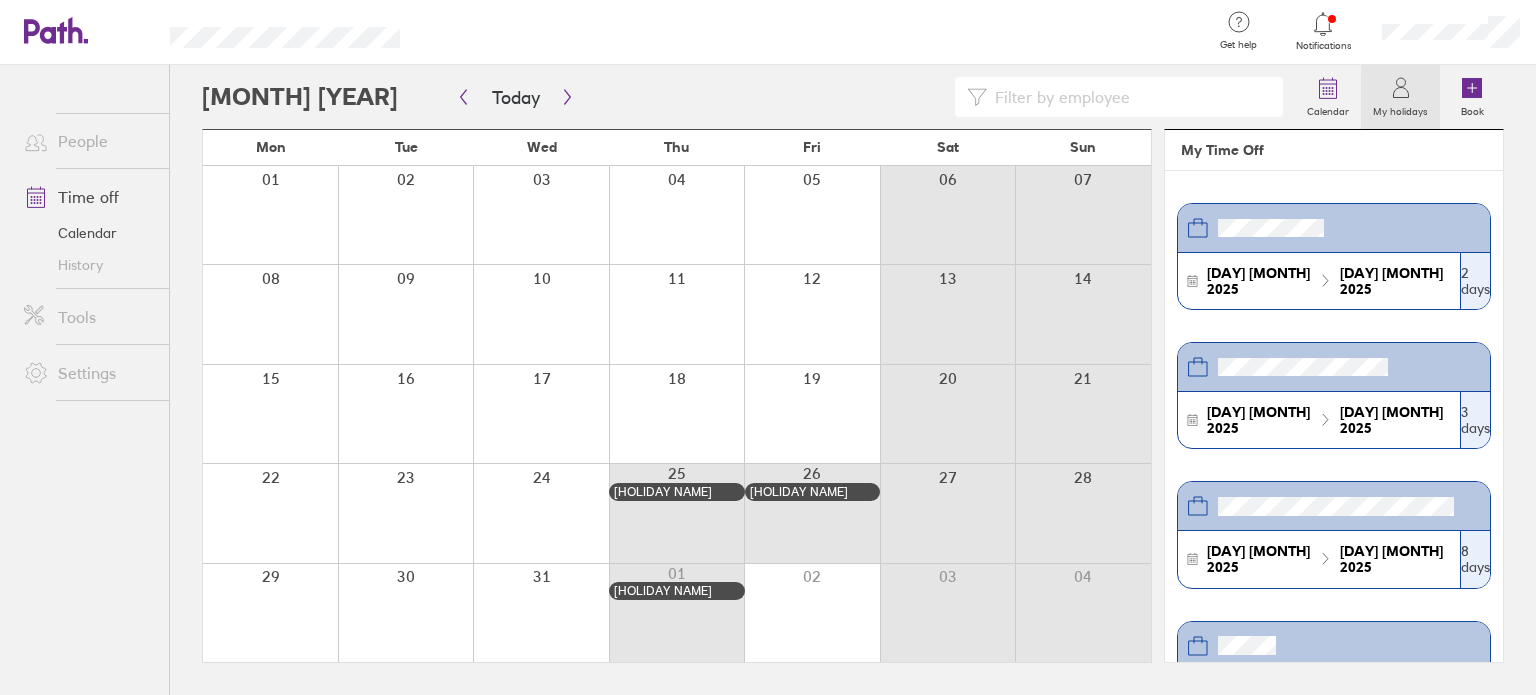 click 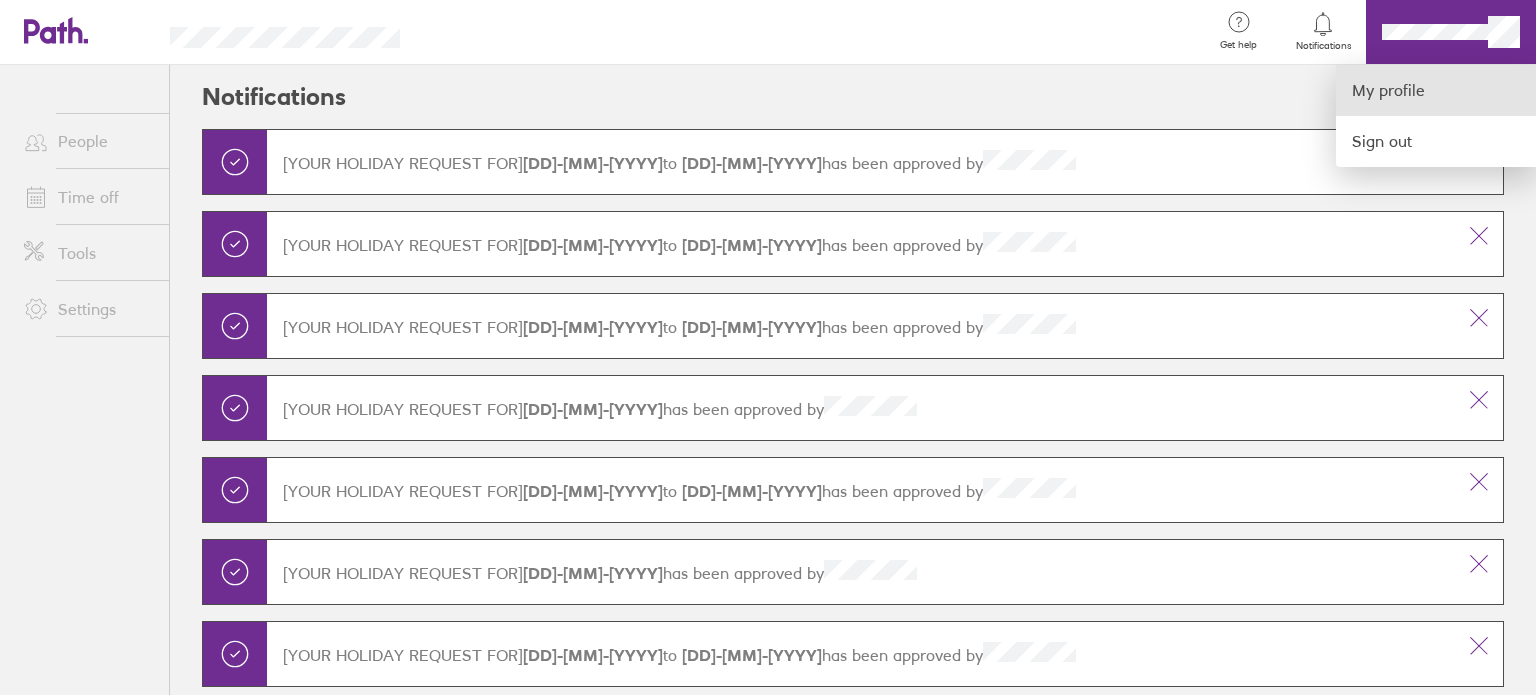 click on "My profile" at bounding box center [1436, 90] 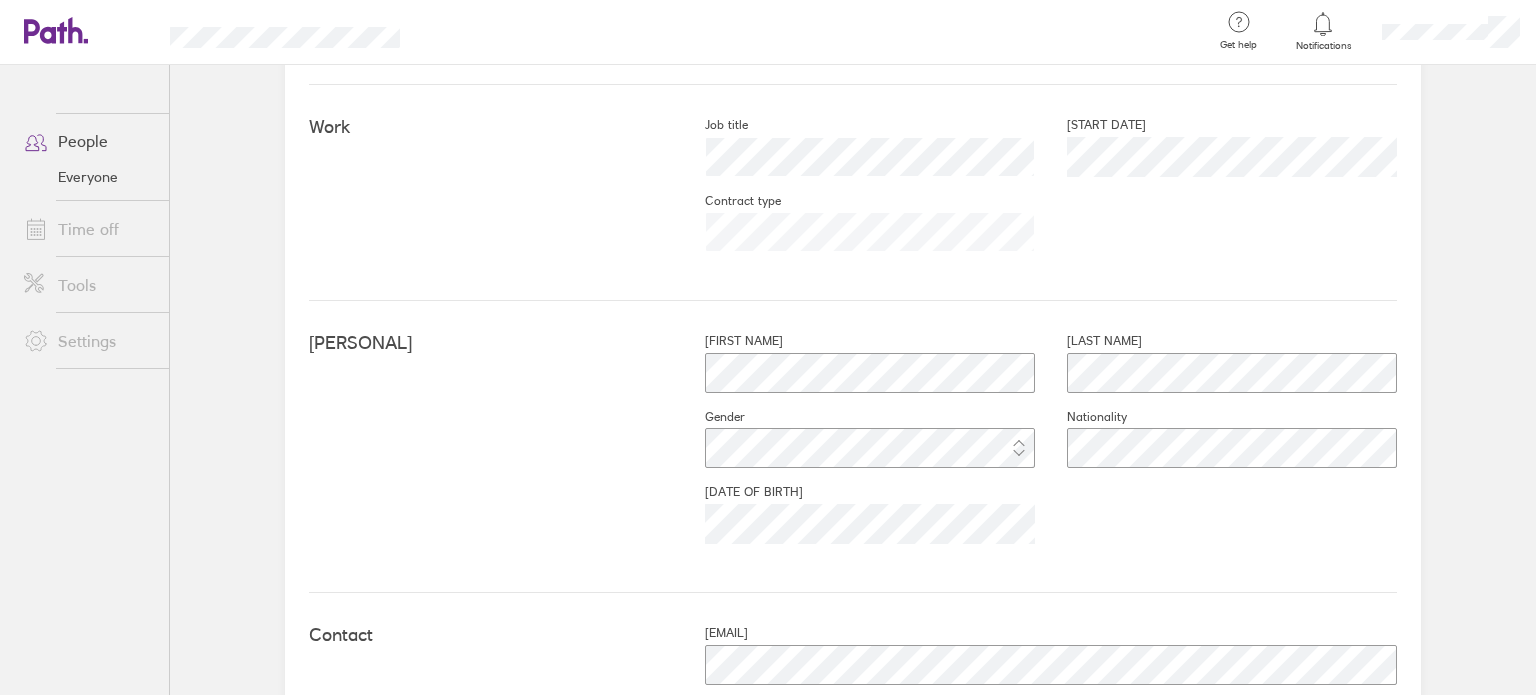 scroll, scrollTop: 0, scrollLeft: 0, axis: both 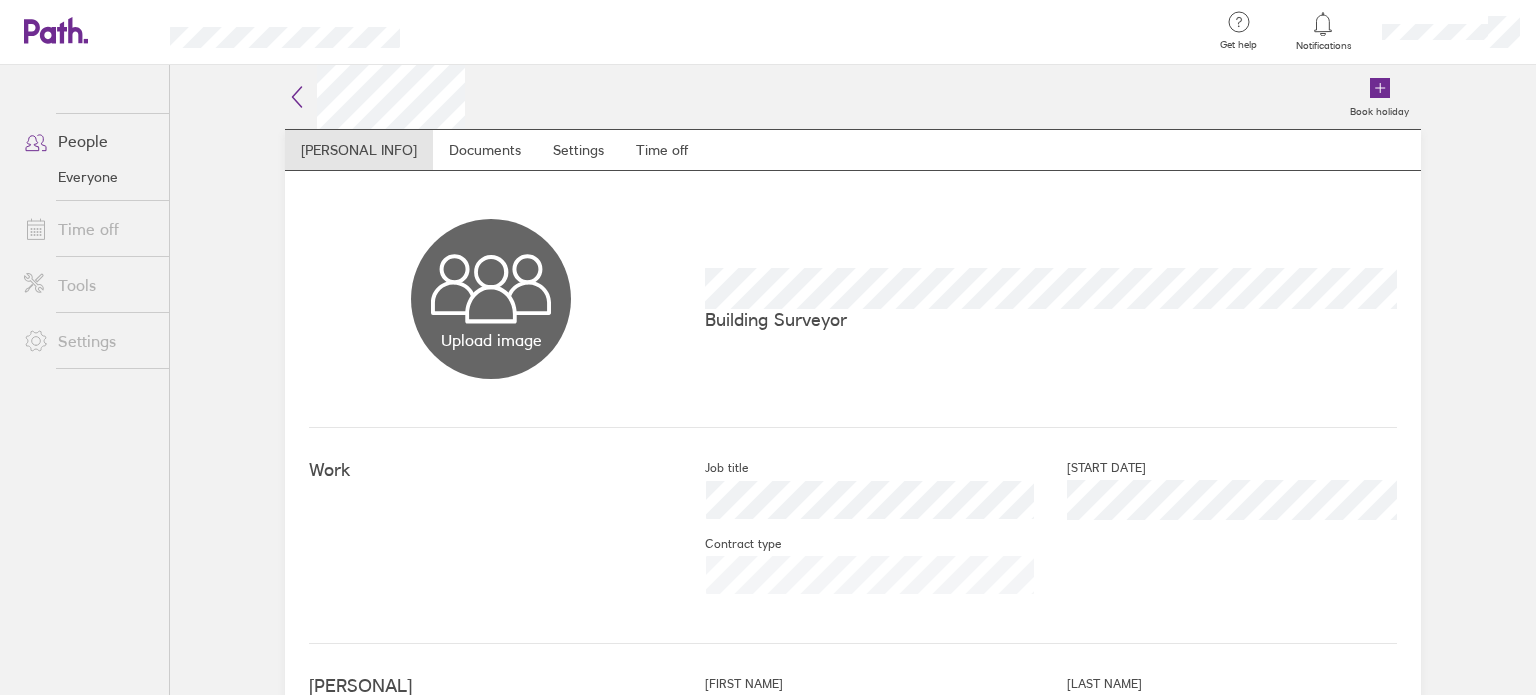 click on "Time off" at bounding box center (88, 229) 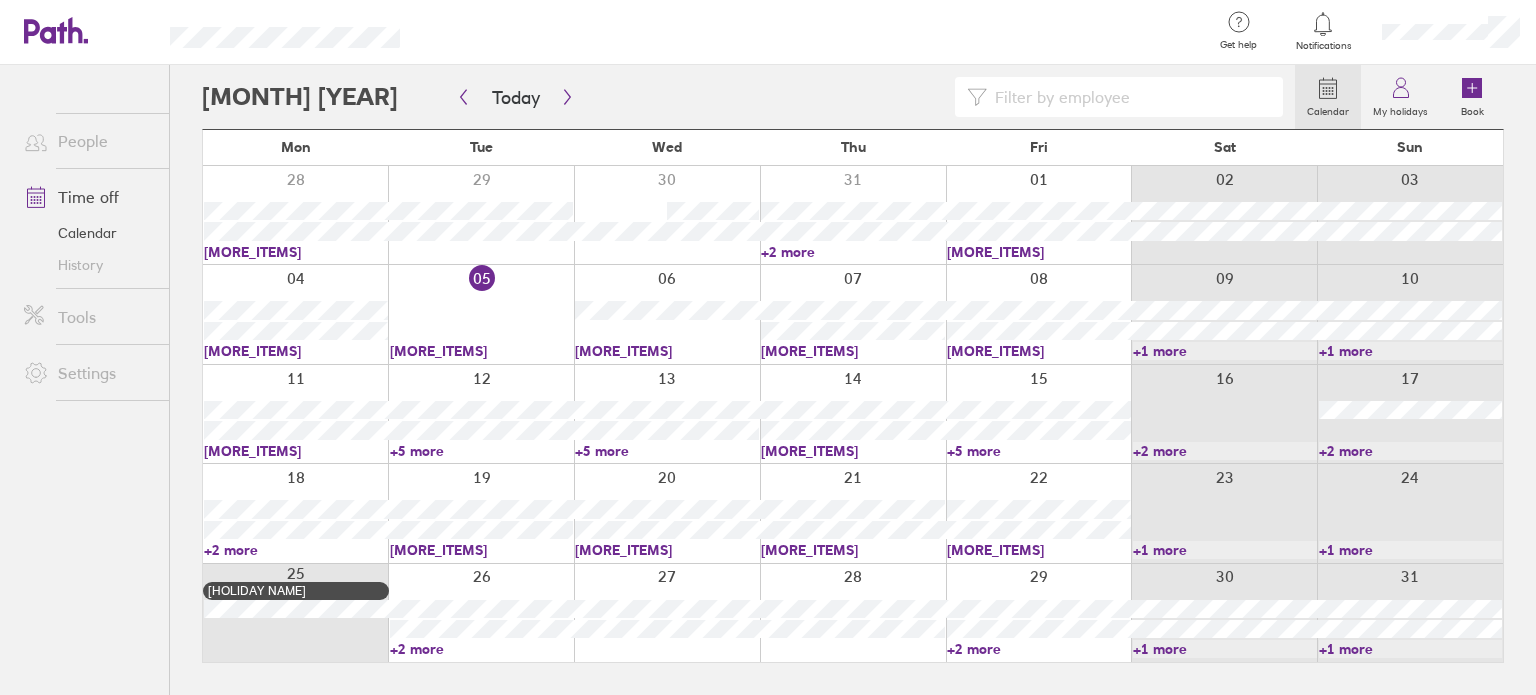 click on "People" at bounding box center [88, 141] 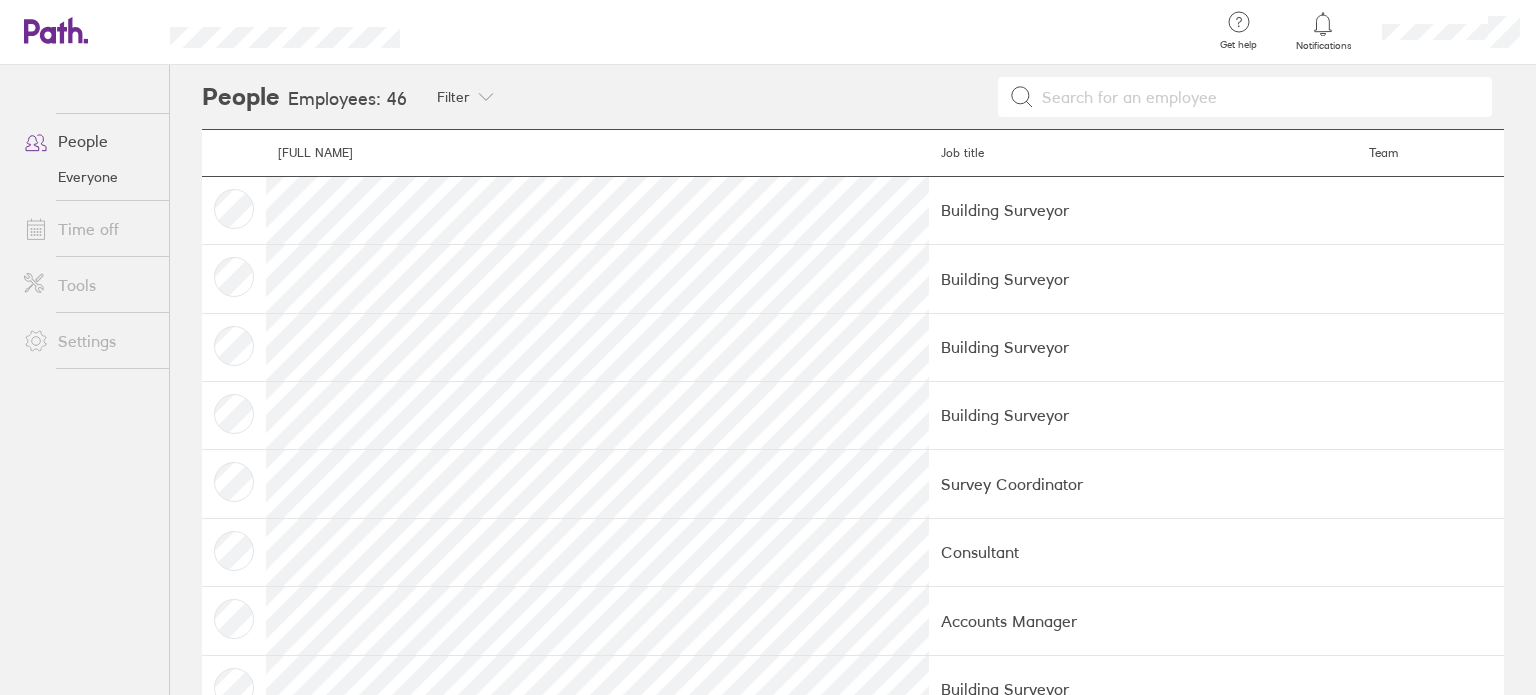 click on "Settings" at bounding box center [88, 341] 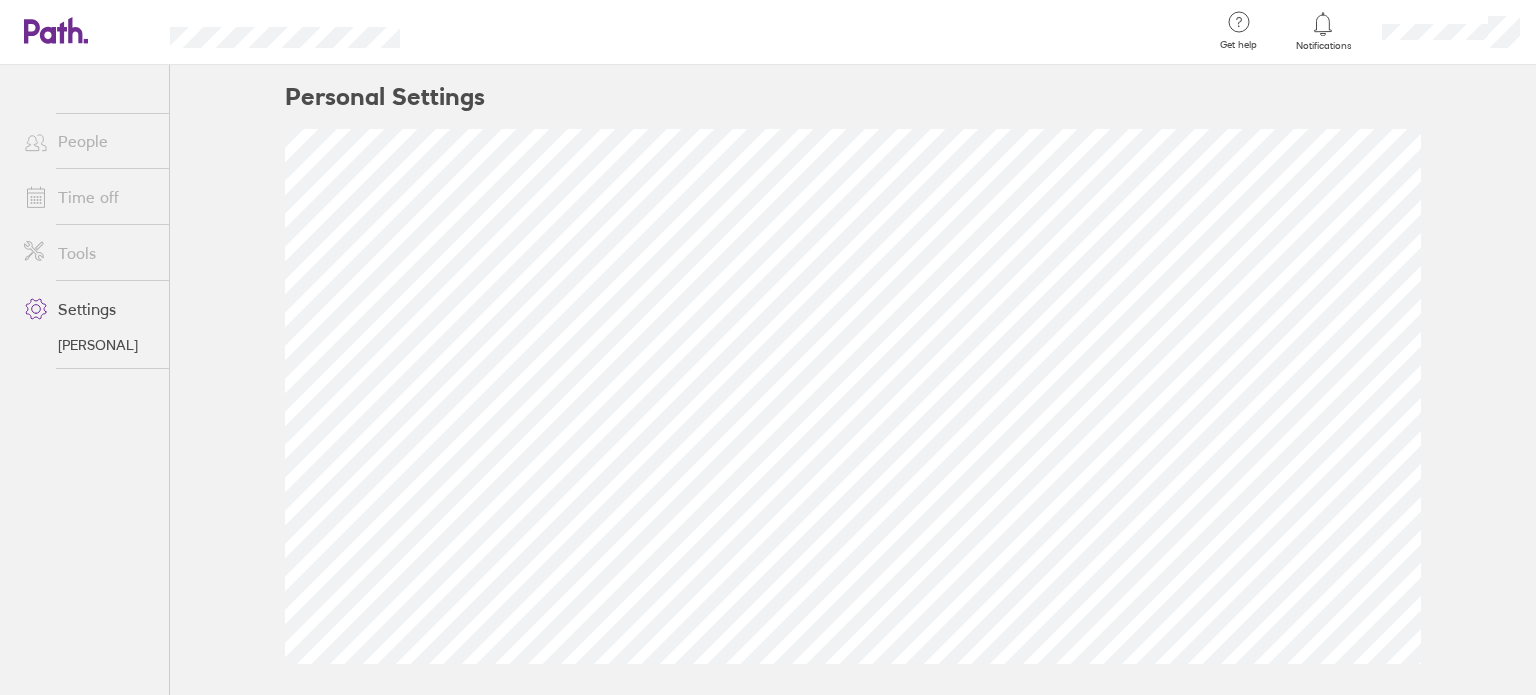 click on "Tools" at bounding box center [88, 253] 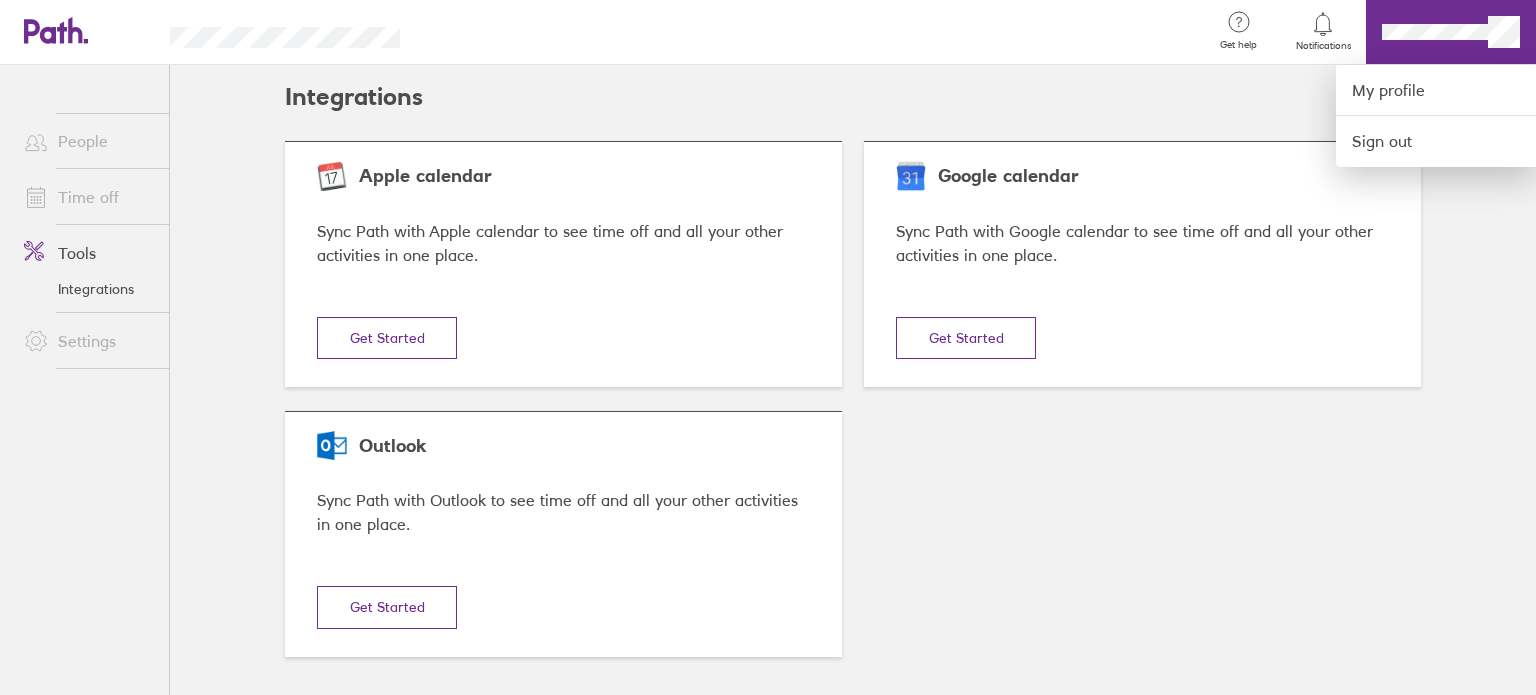 click at bounding box center [768, 347] 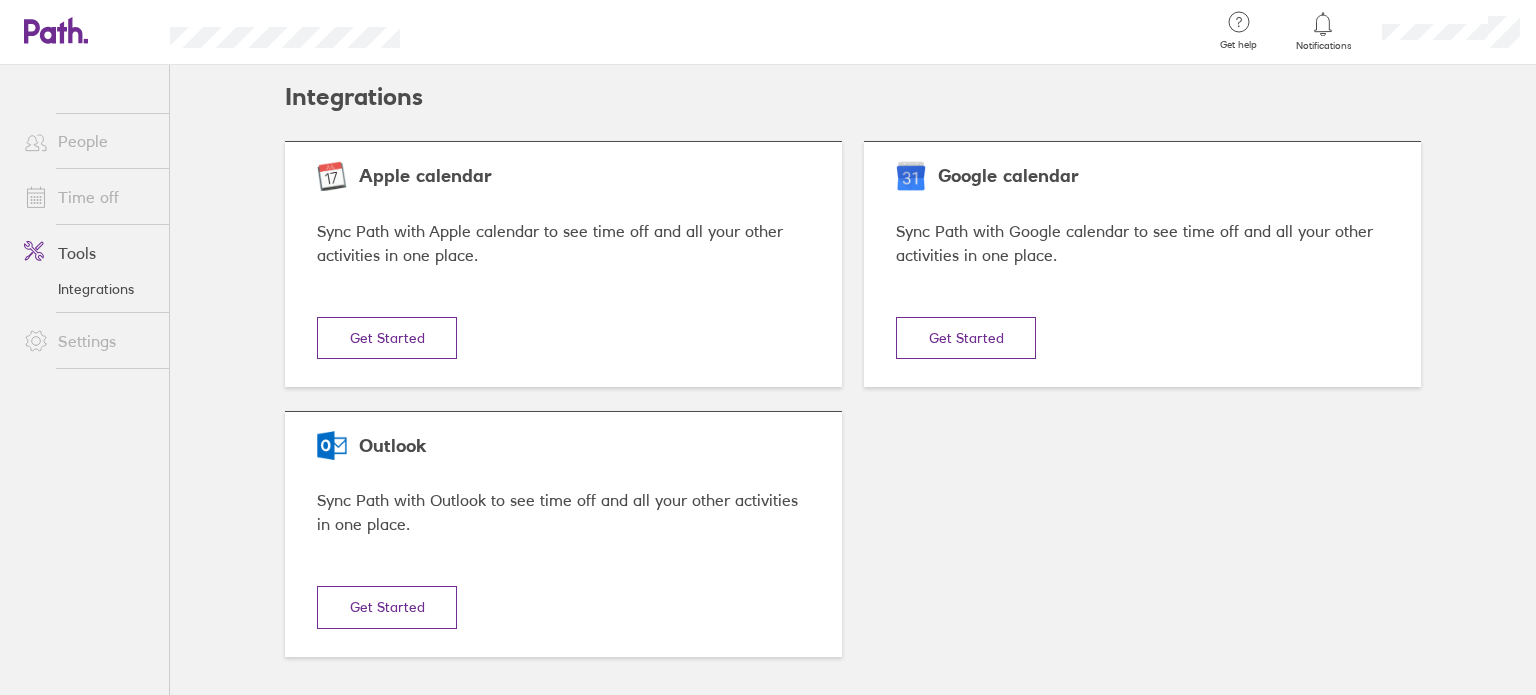 click on "Time off" at bounding box center (88, 197) 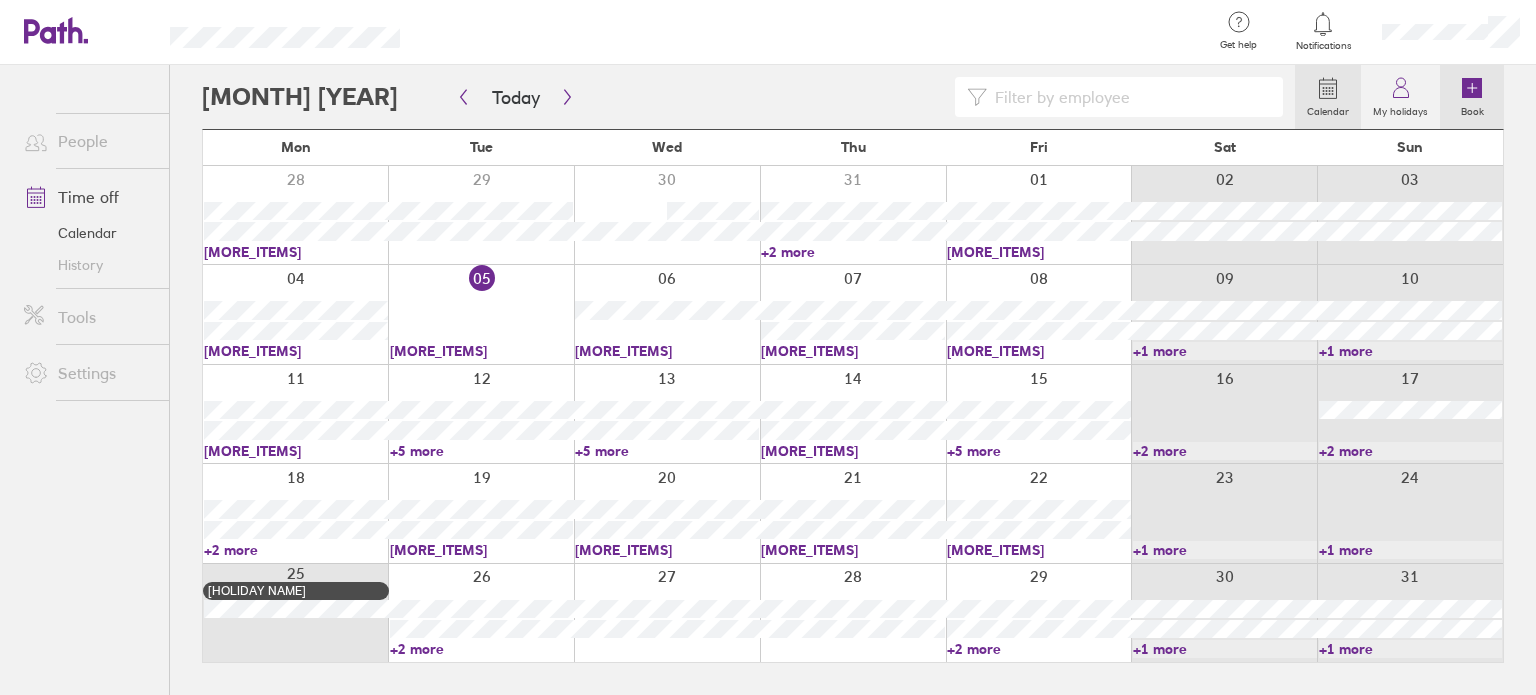 click 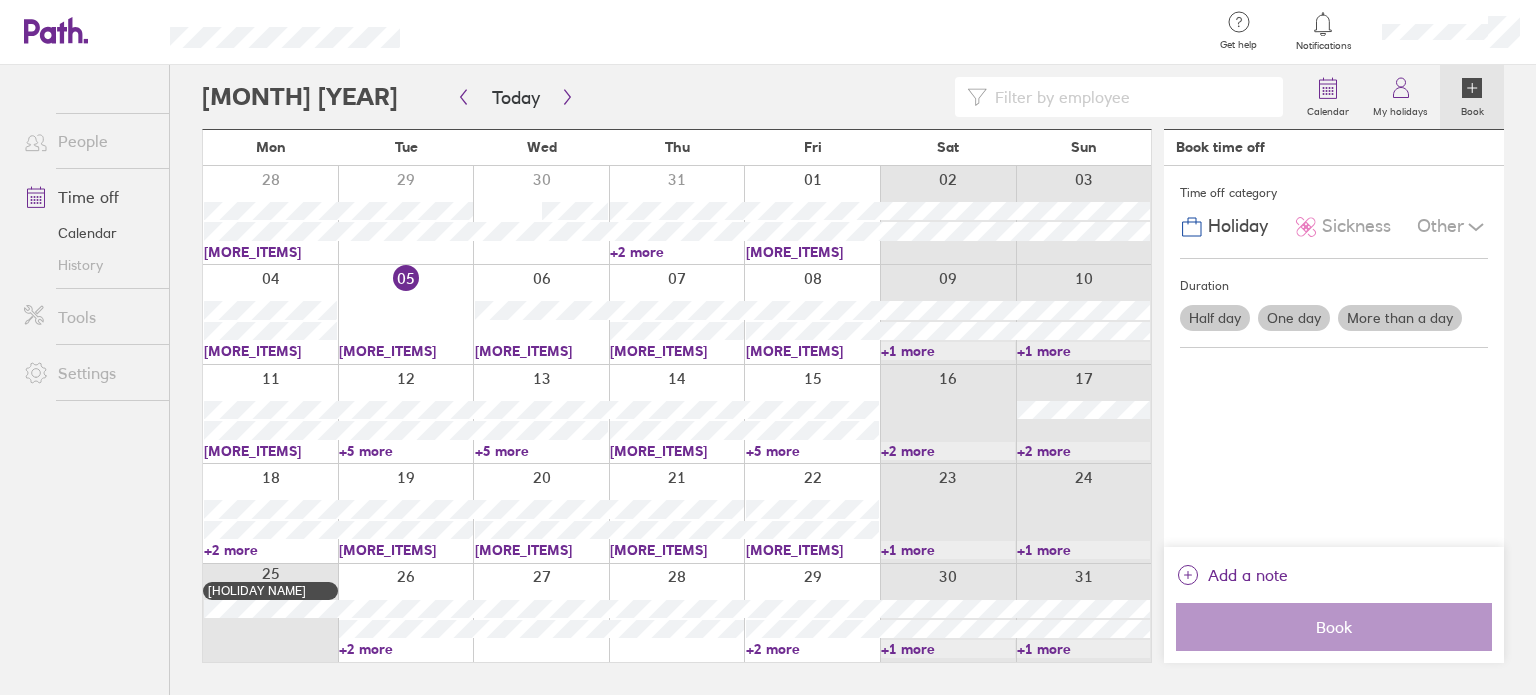 click on "More than a day" at bounding box center (1400, 318) 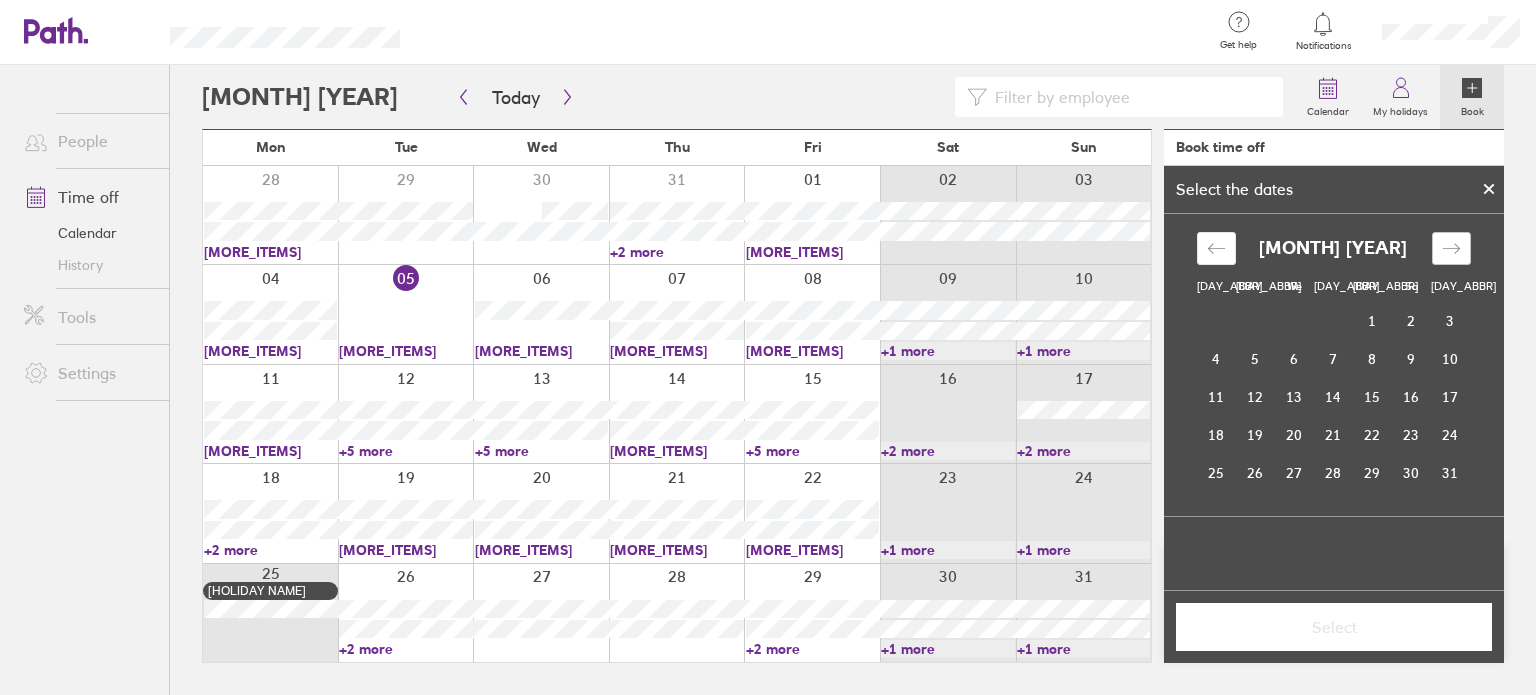 click 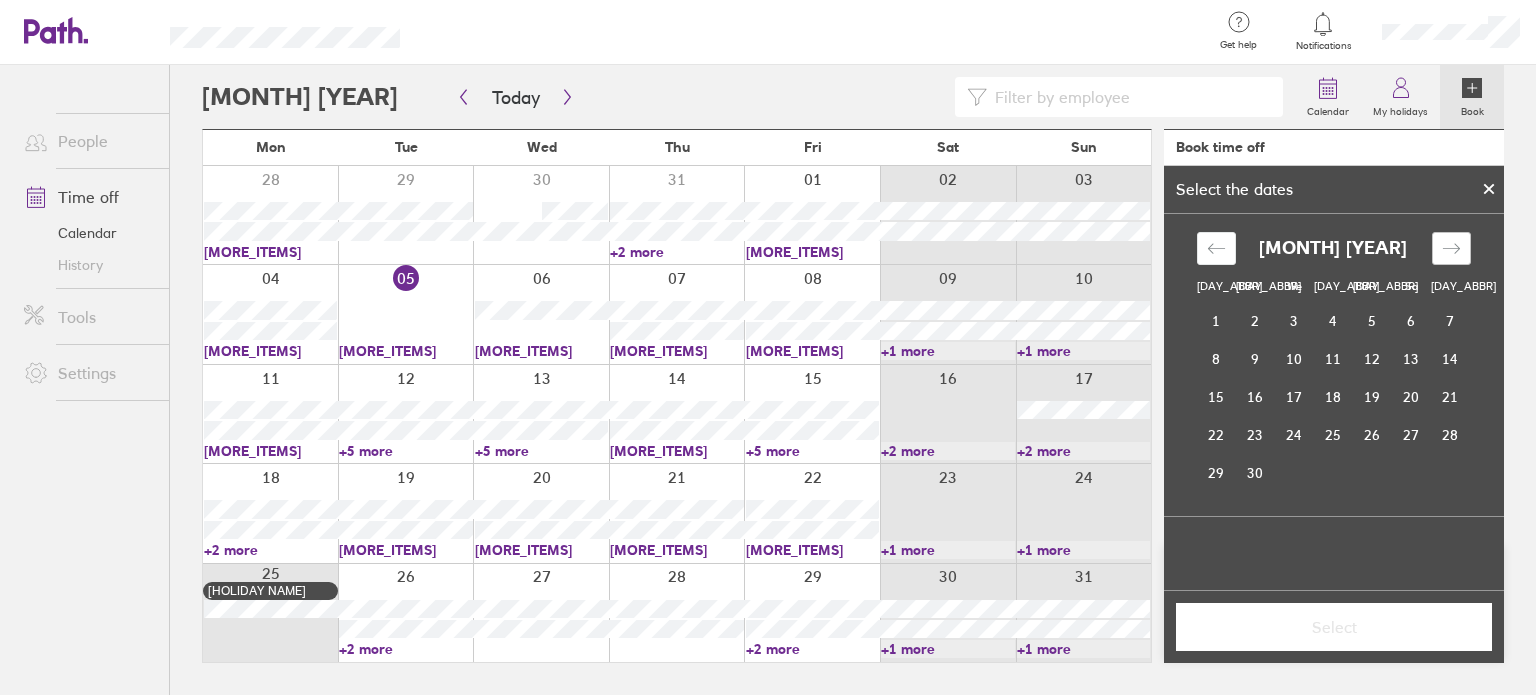 click 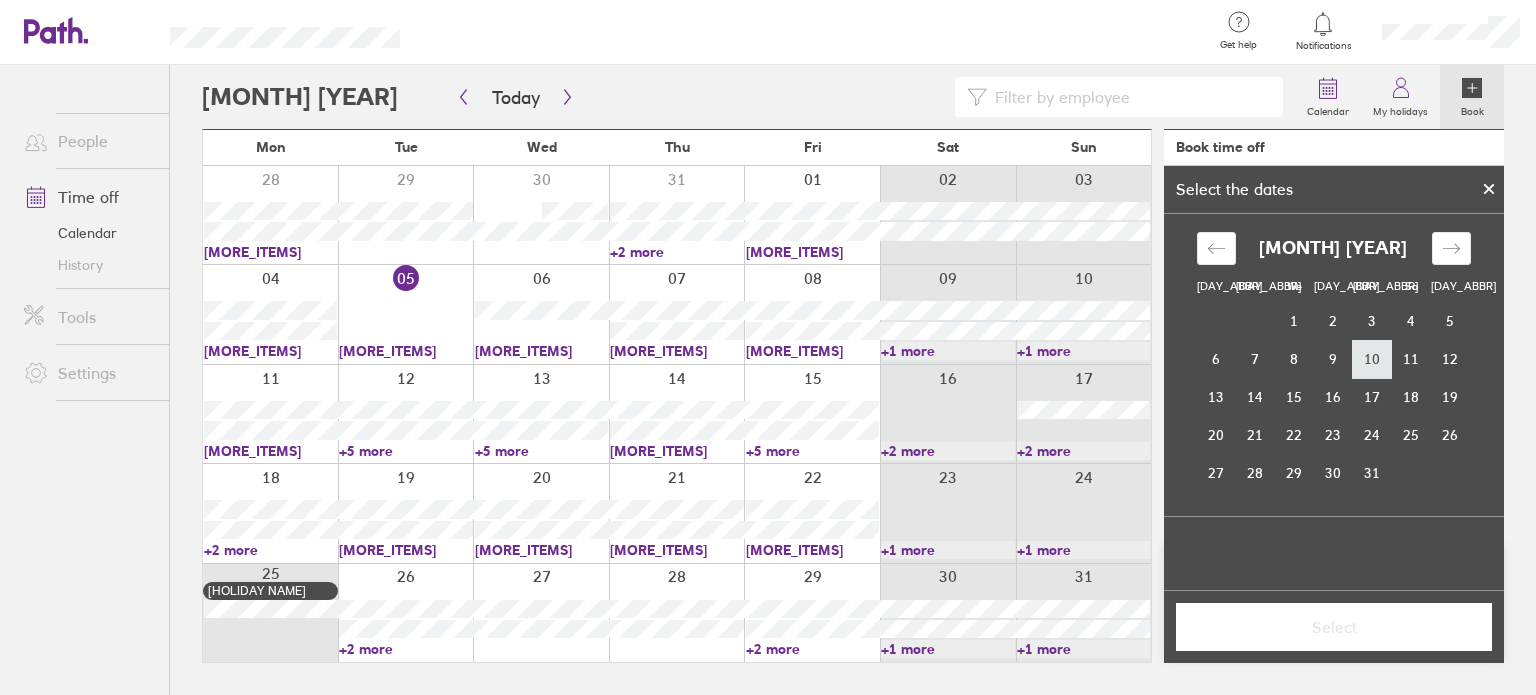 click on "10" at bounding box center [1372, 359] 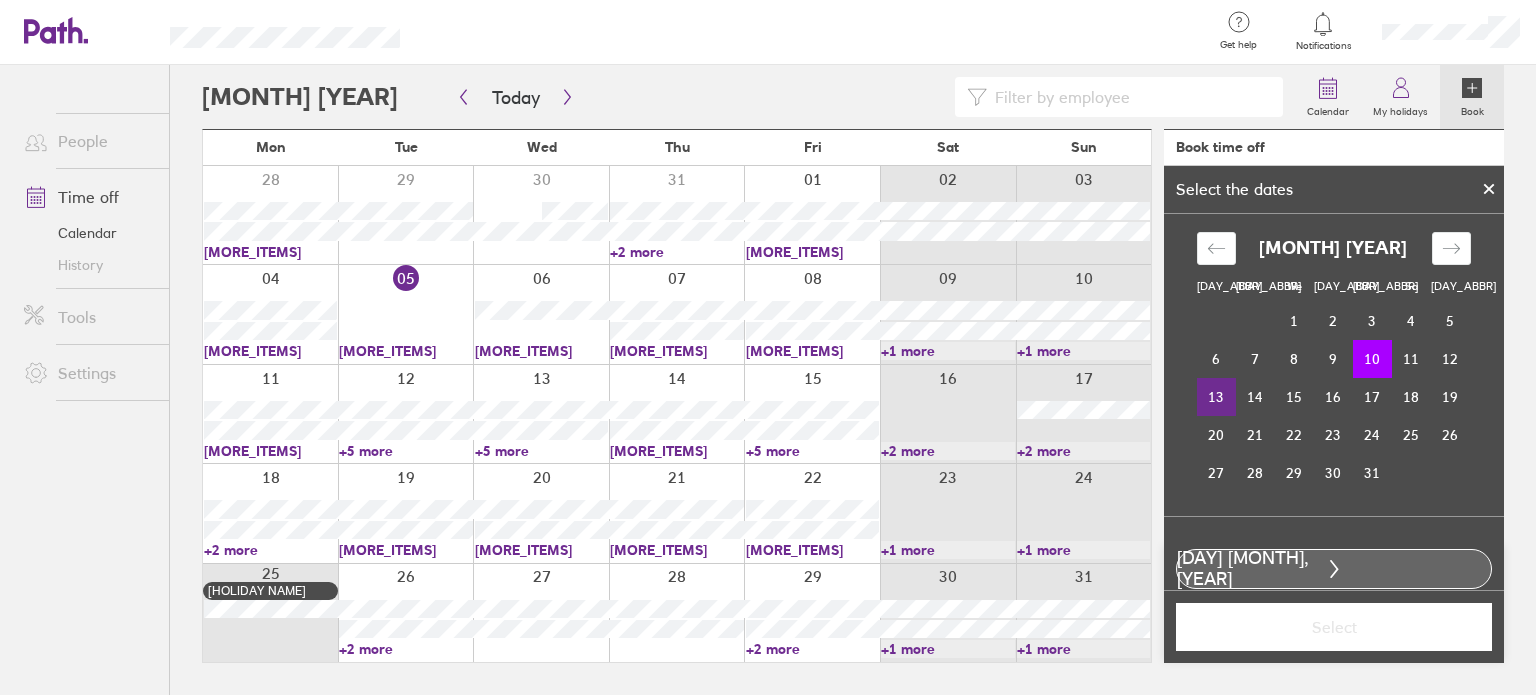 click on "13" at bounding box center (1216, 397) 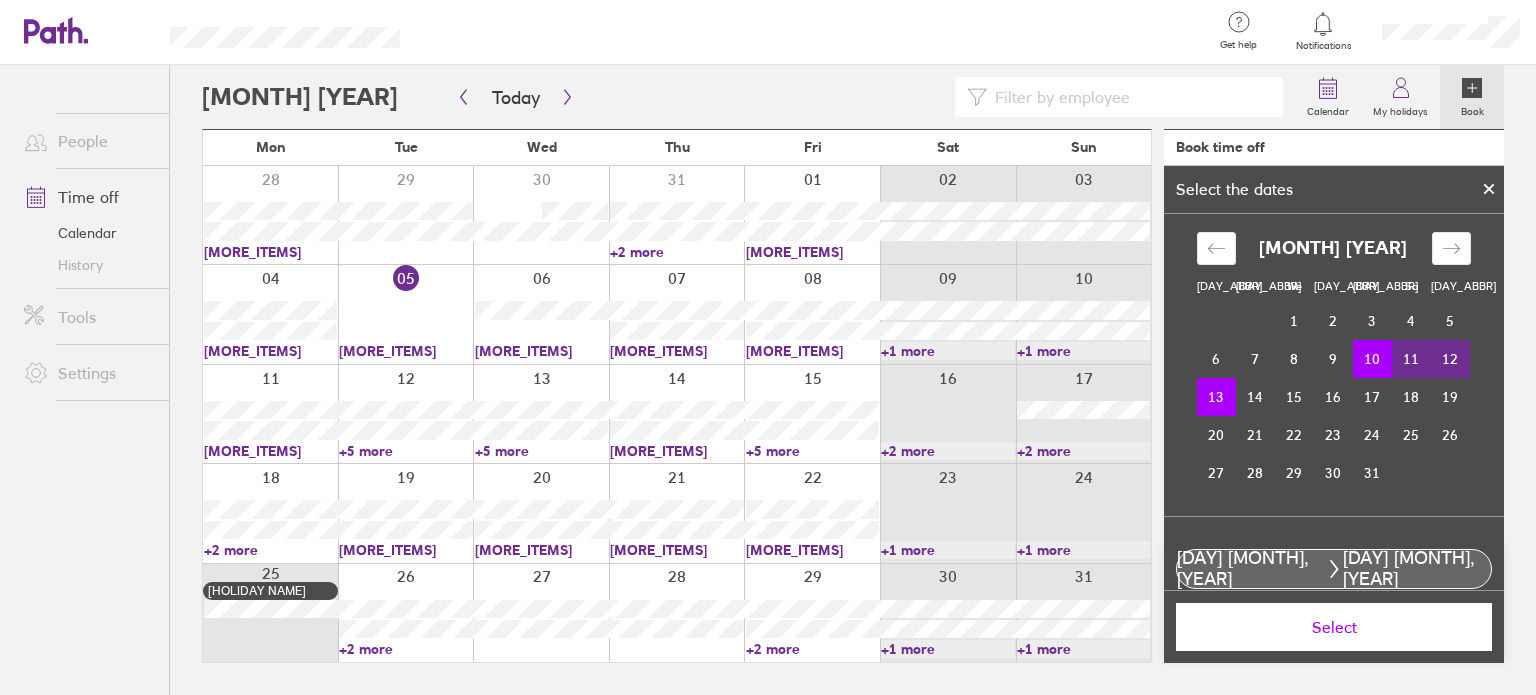 click 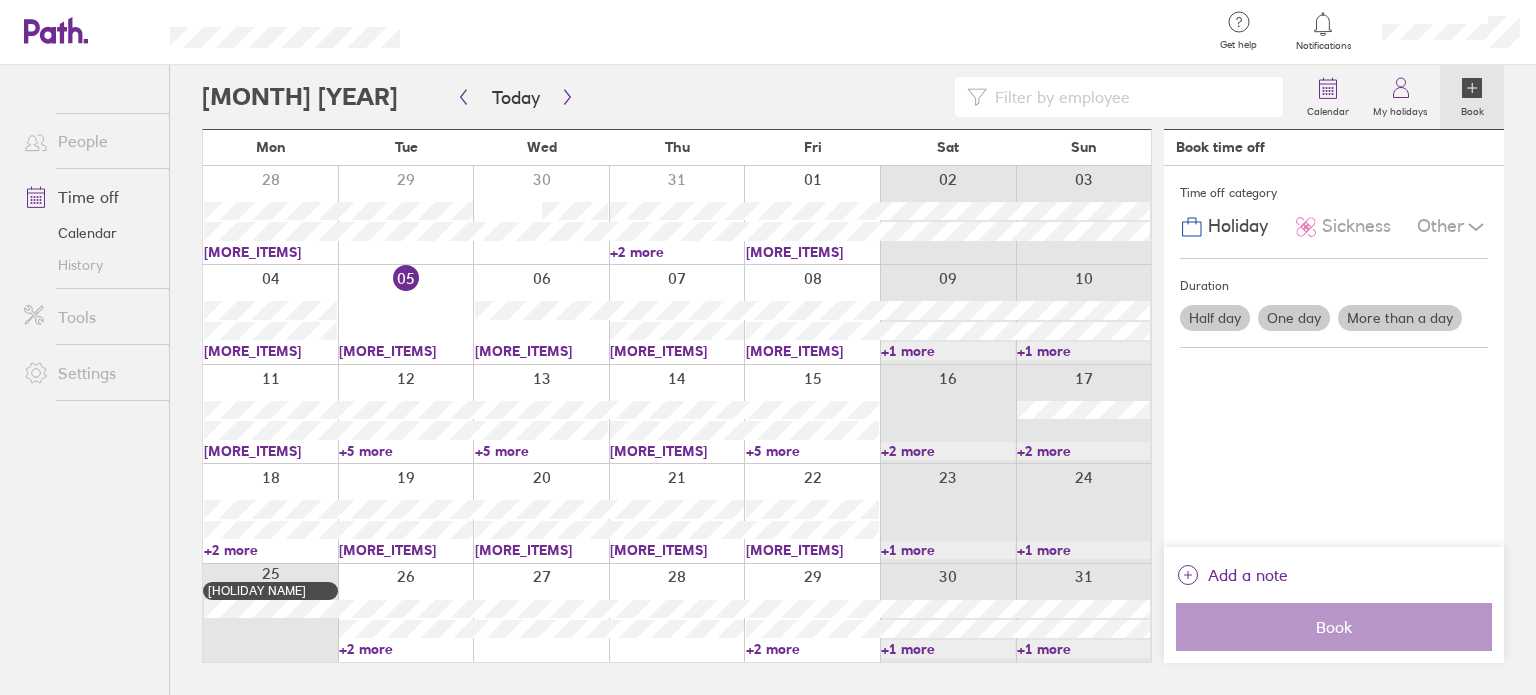 click 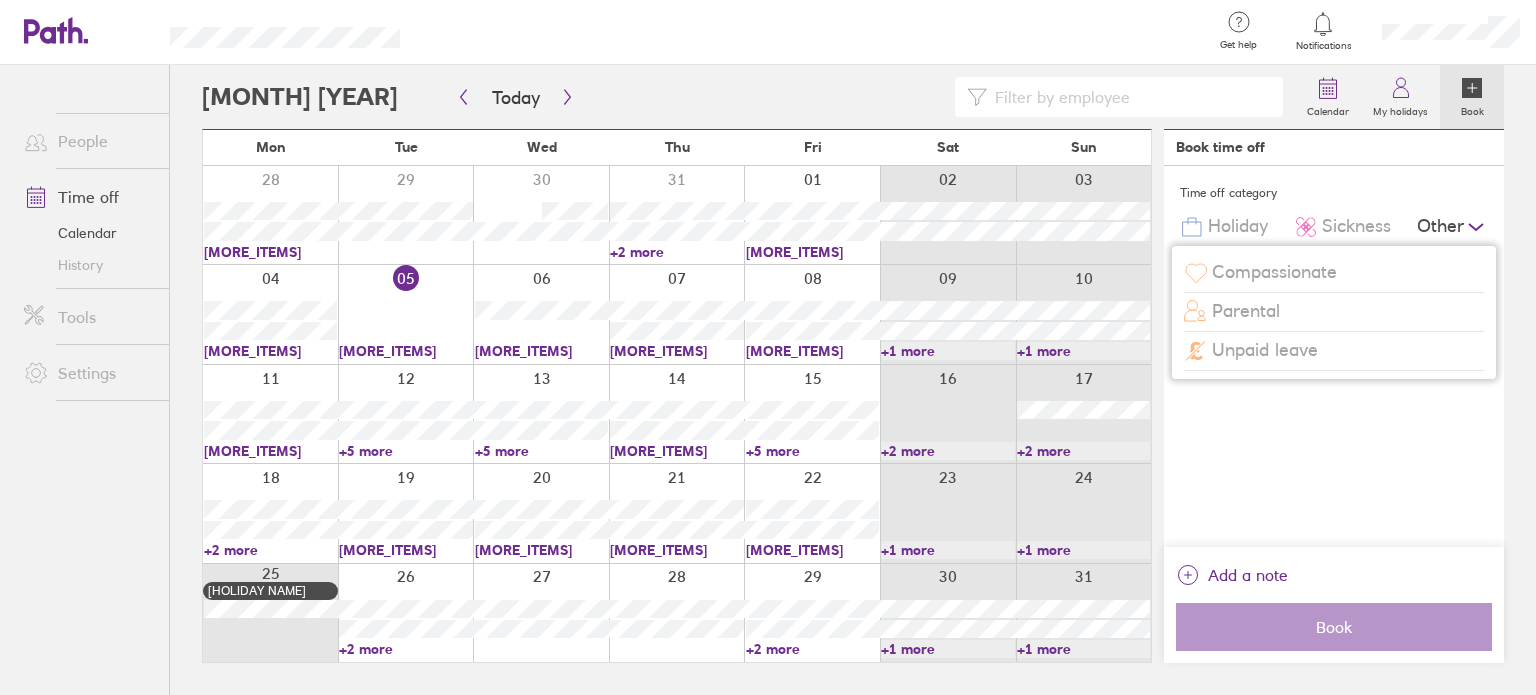 click on "Sickness" at bounding box center (1356, 226) 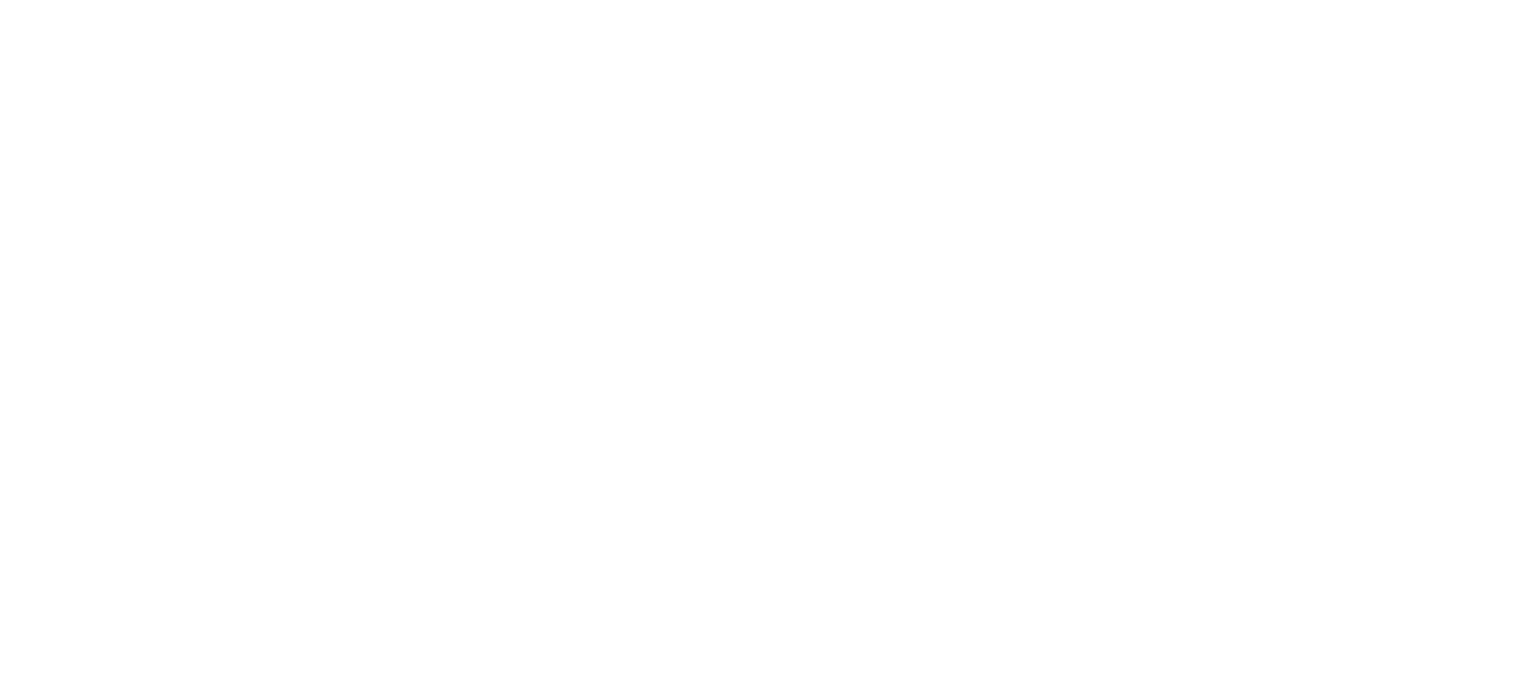scroll, scrollTop: 0, scrollLeft: 0, axis: both 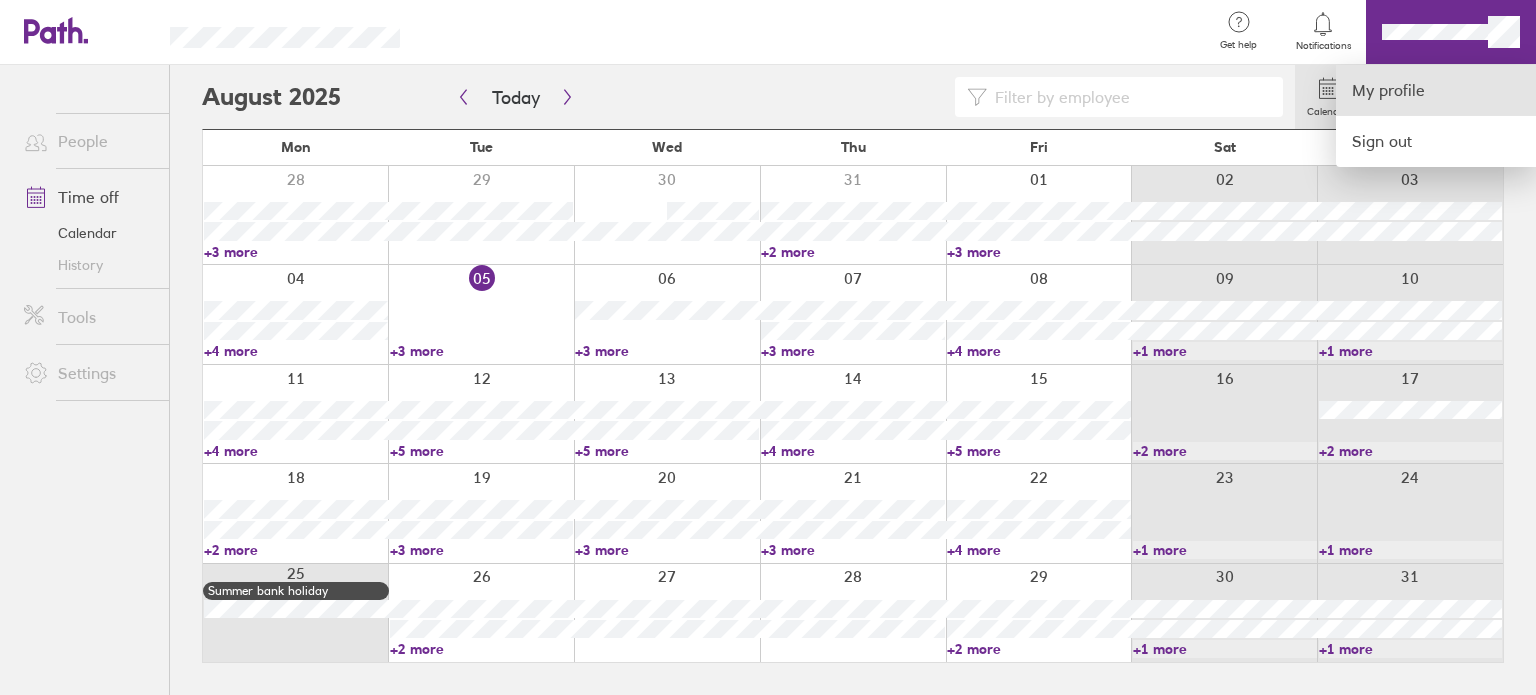 click on "My profile" at bounding box center (1436, 90) 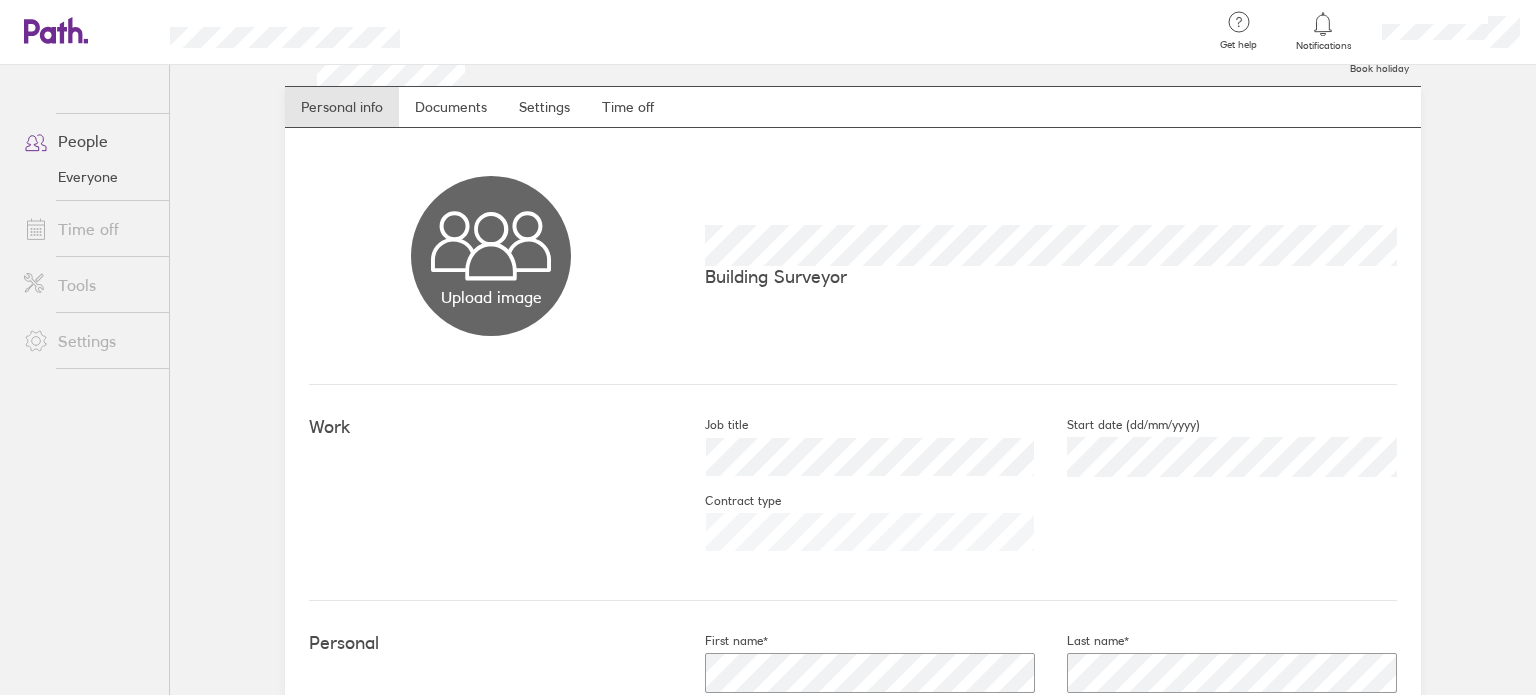 scroll, scrollTop: 0, scrollLeft: 0, axis: both 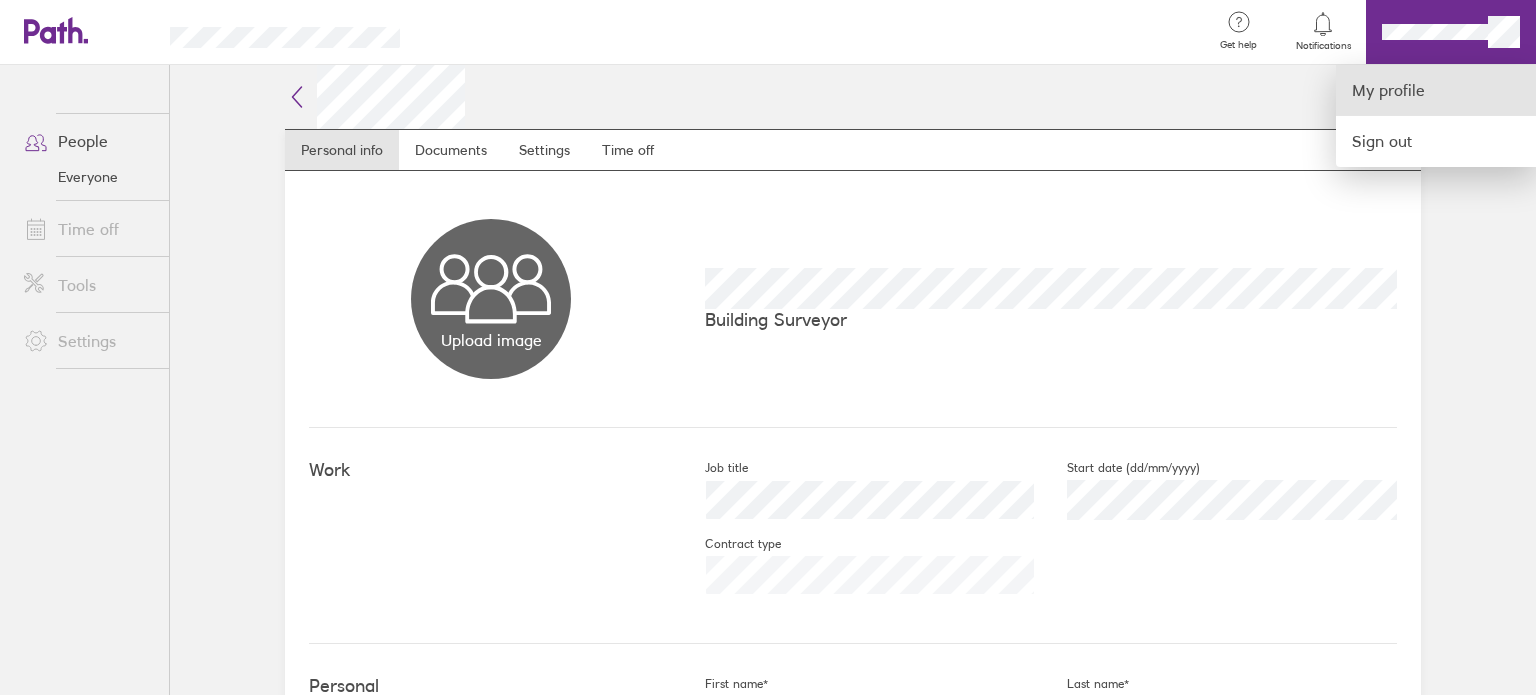 click on "My profile" at bounding box center [1436, 90] 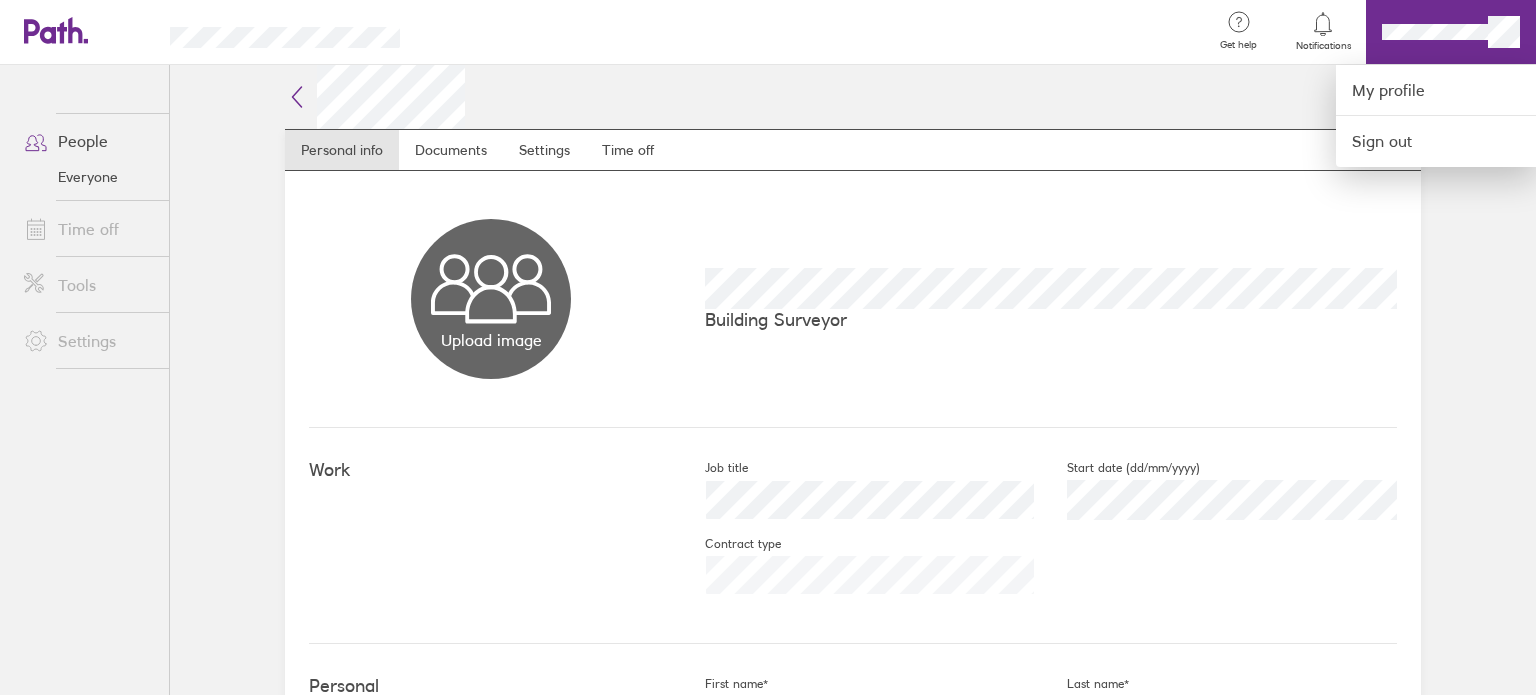 click at bounding box center [768, 347] 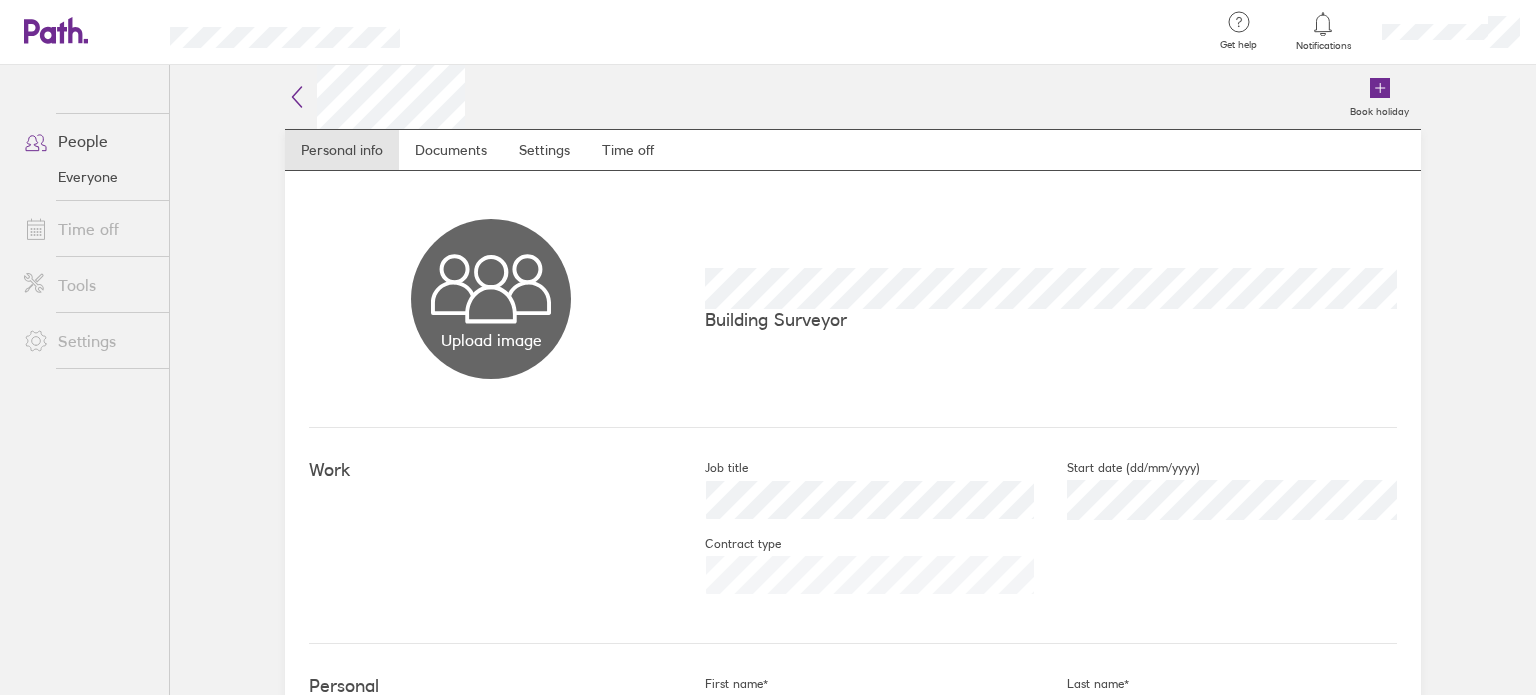 click 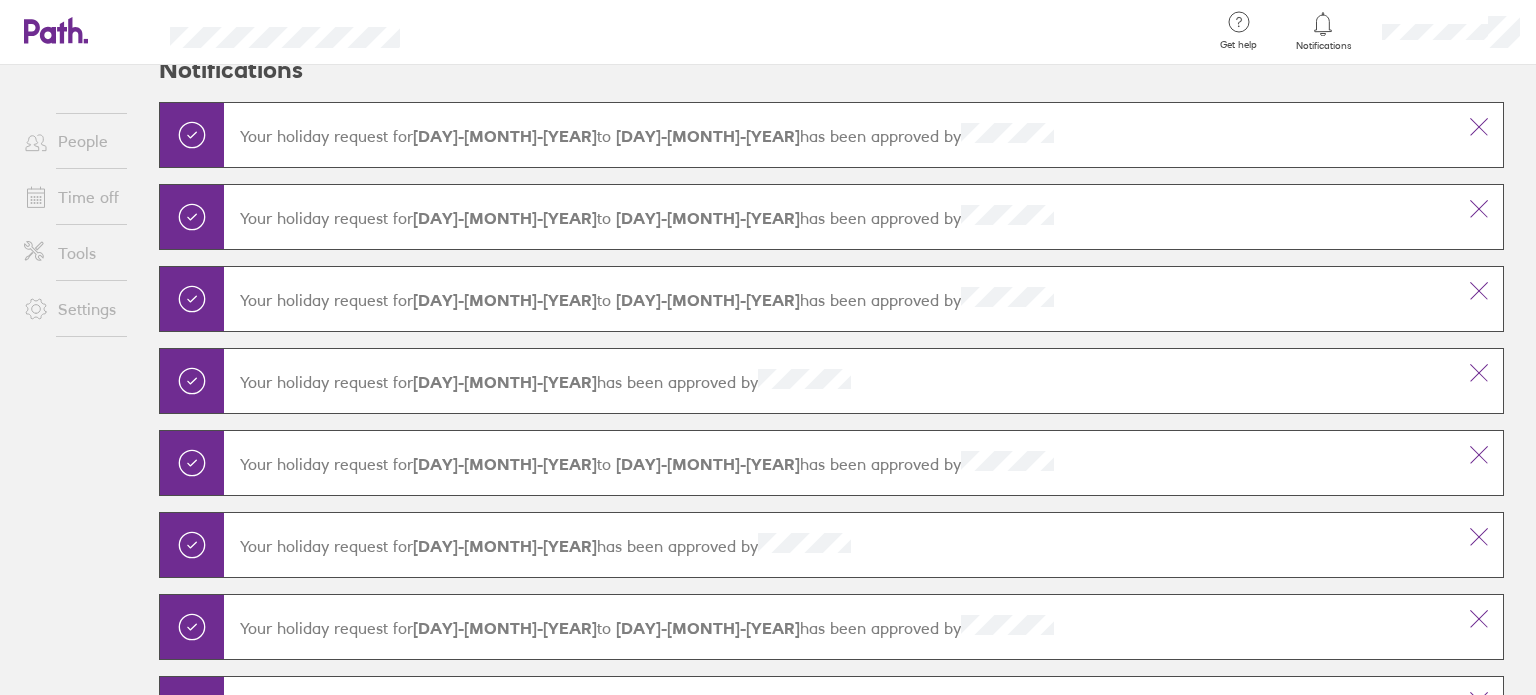 scroll, scrollTop: 0, scrollLeft: 0, axis: both 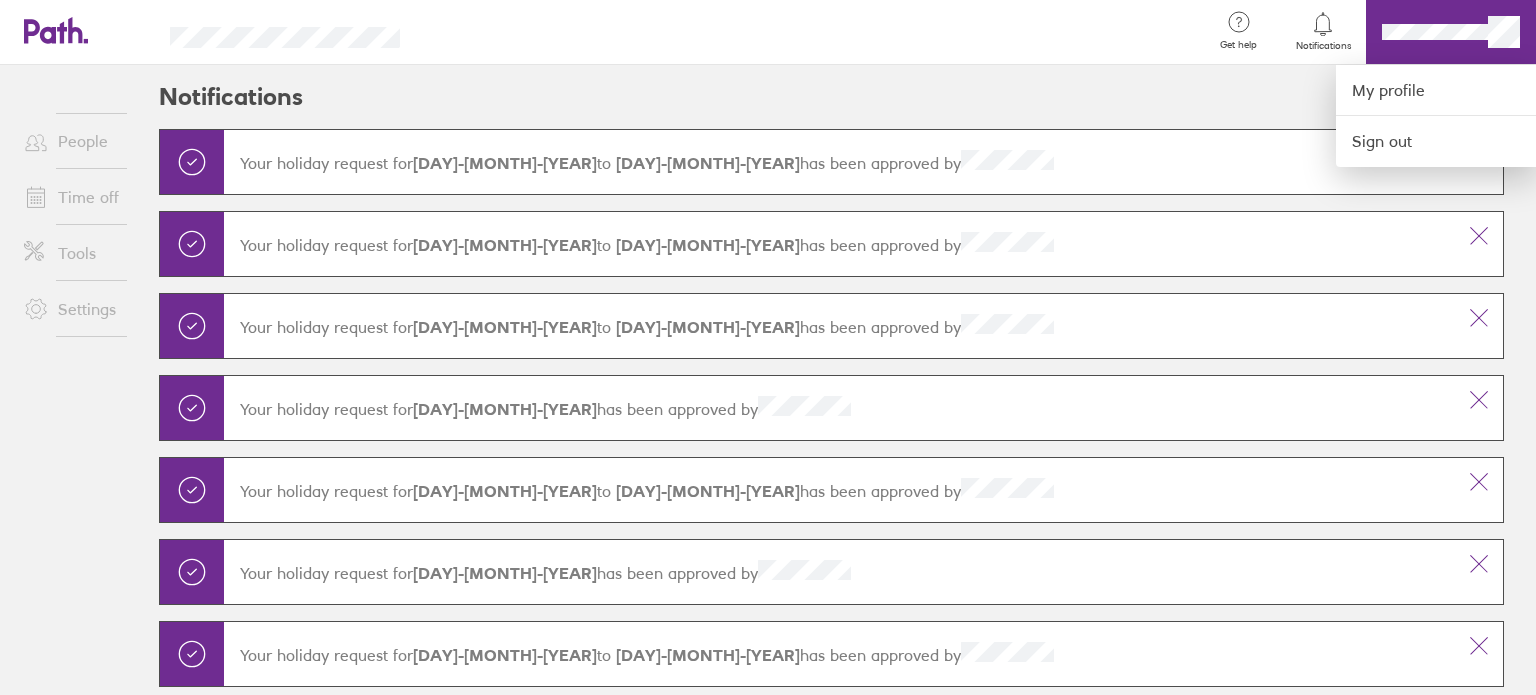 click at bounding box center (768, 347) 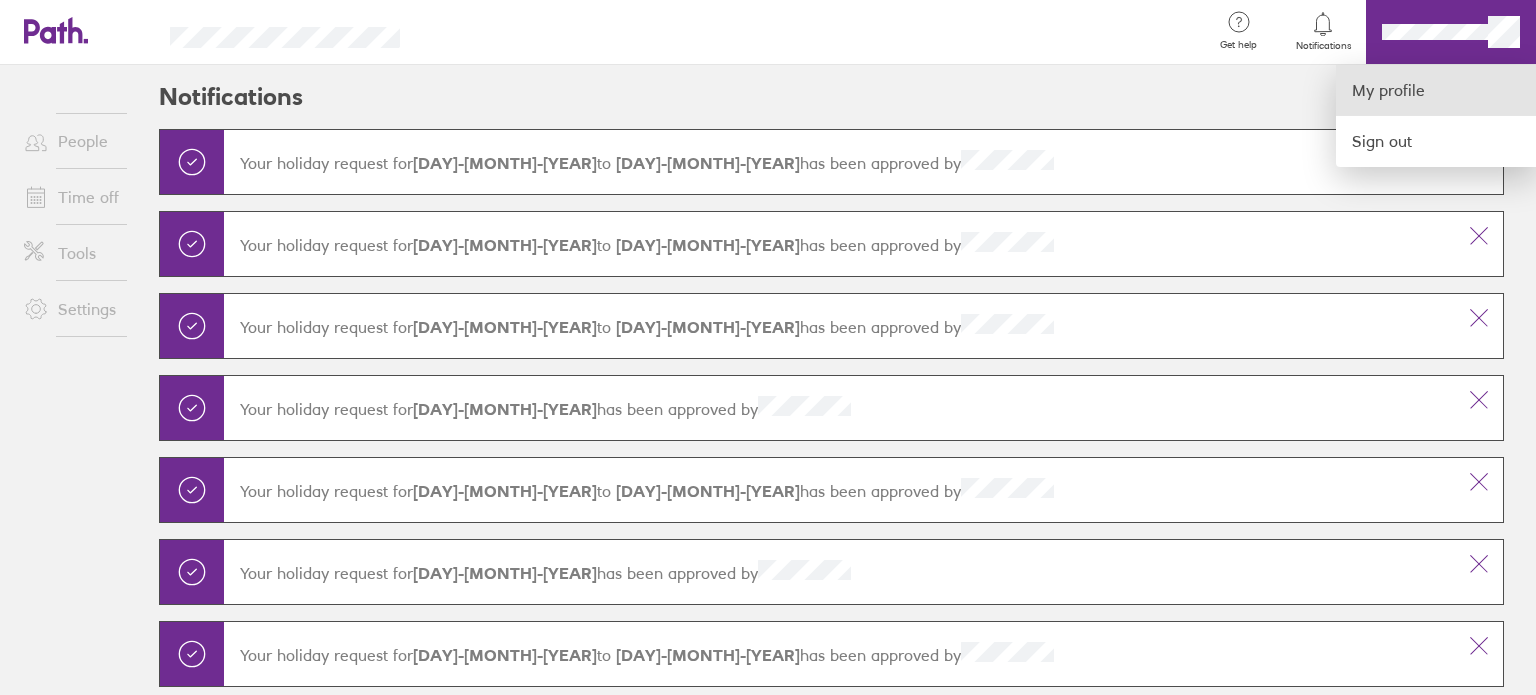 click on "My profile" at bounding box center [1436, 90] 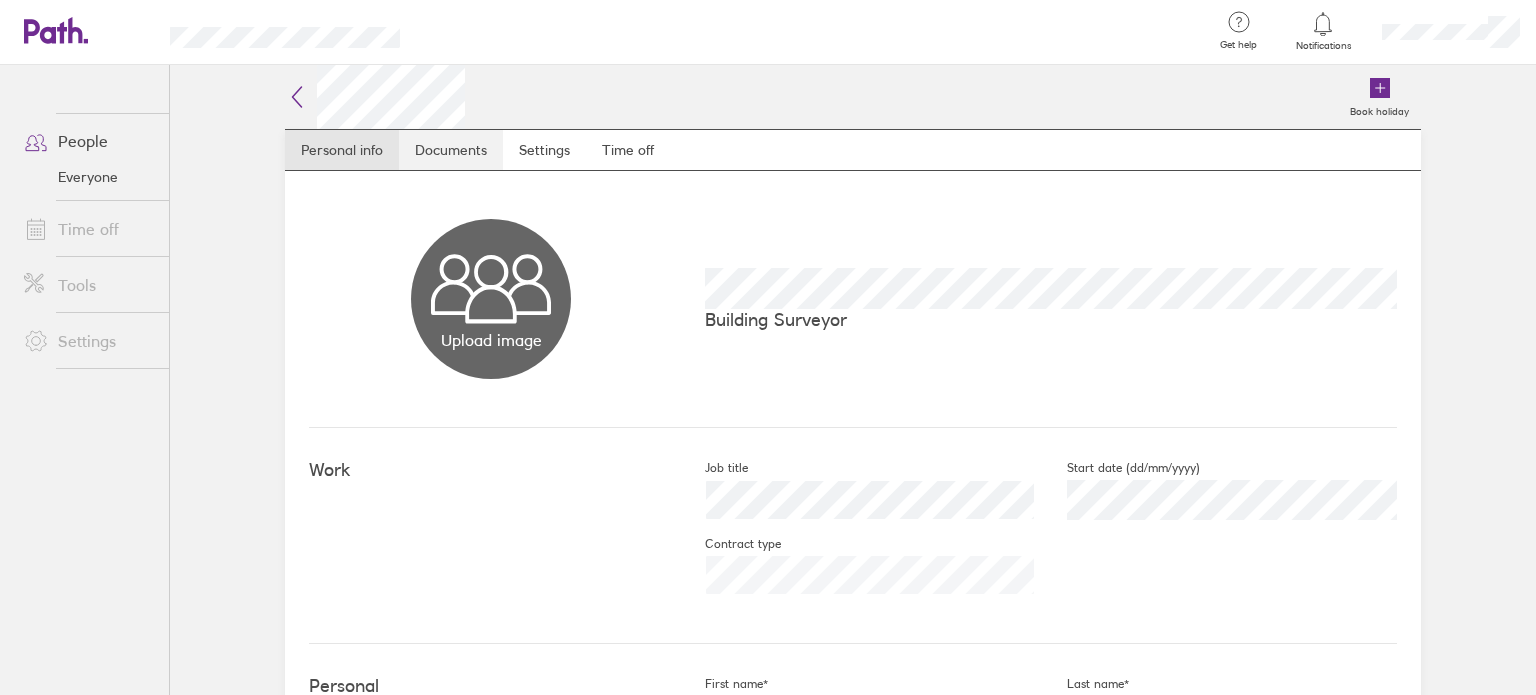 click on "Documents" at bounding box center (451, 150) 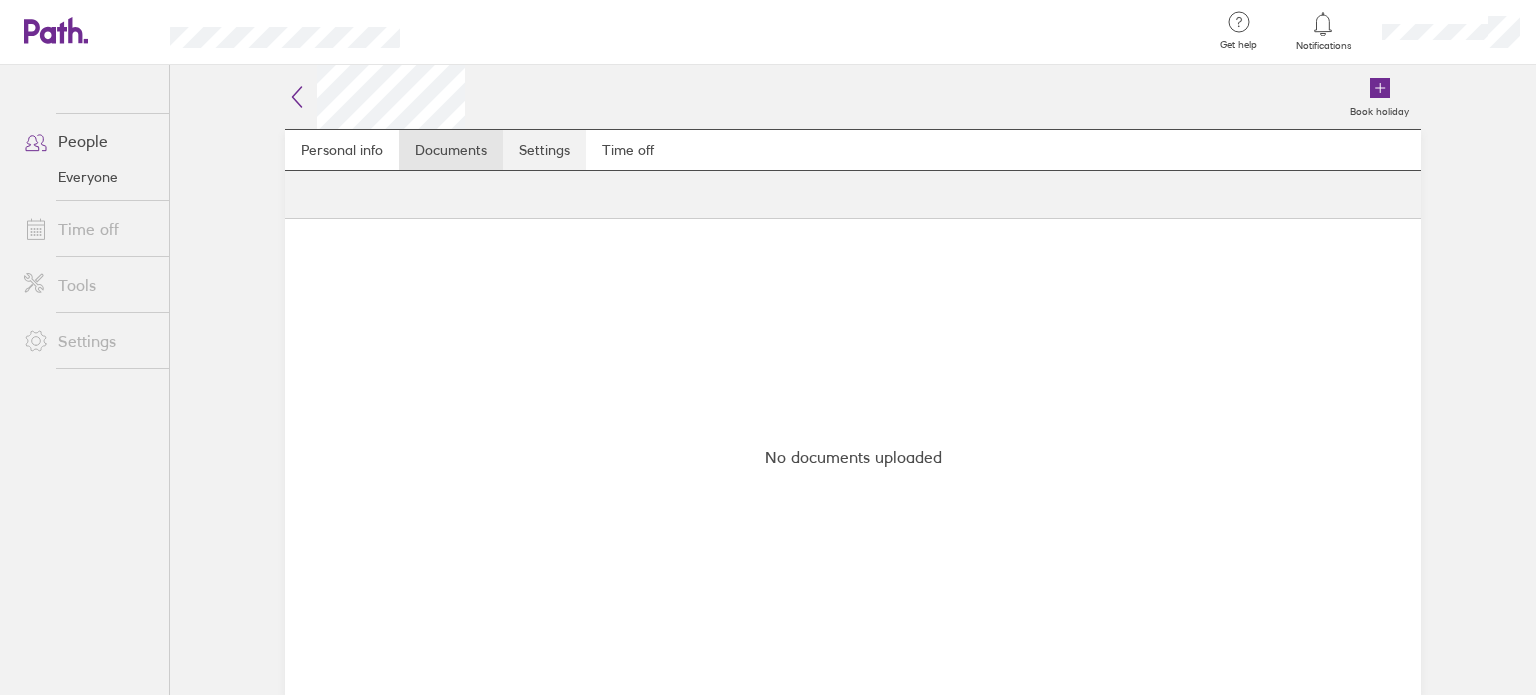 click on "Settings" at bounding box center [544, 150] 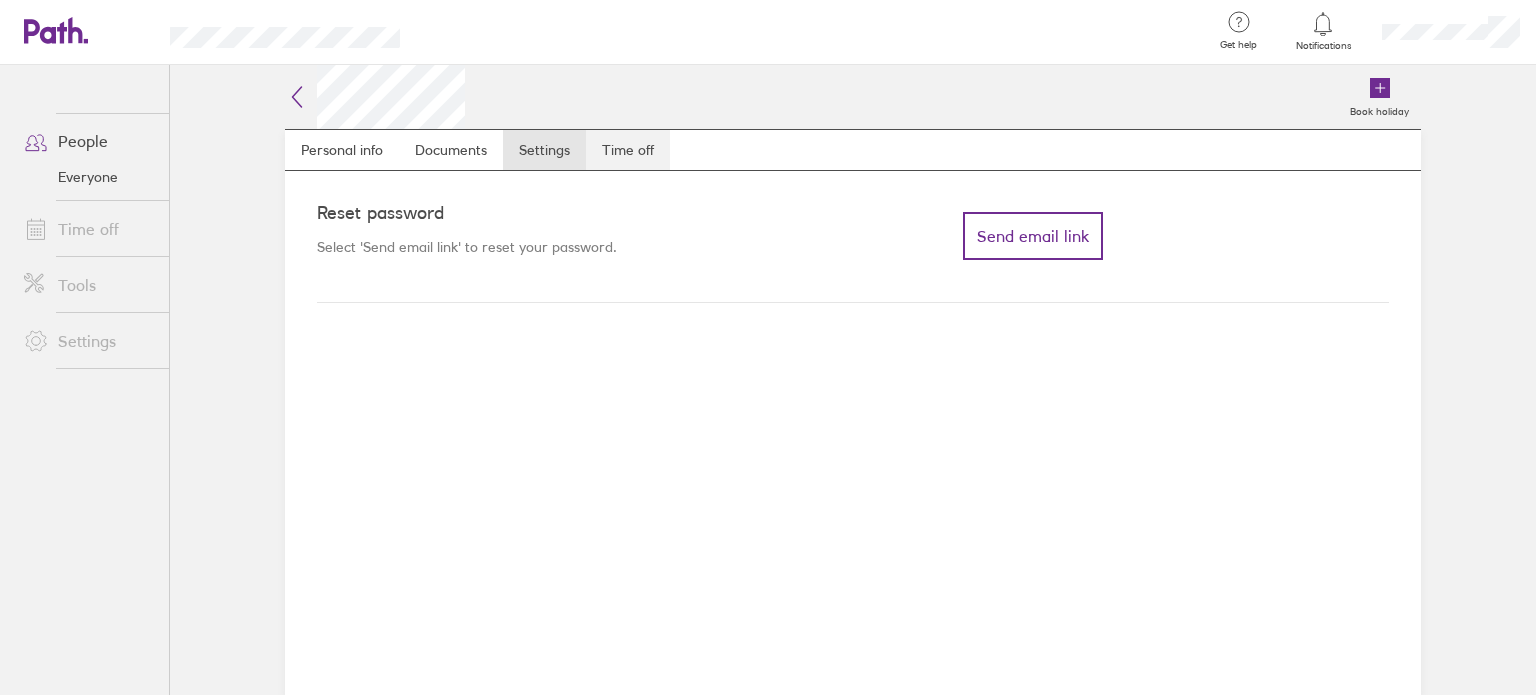 click on "Time off" at bounding box center [628, 150] 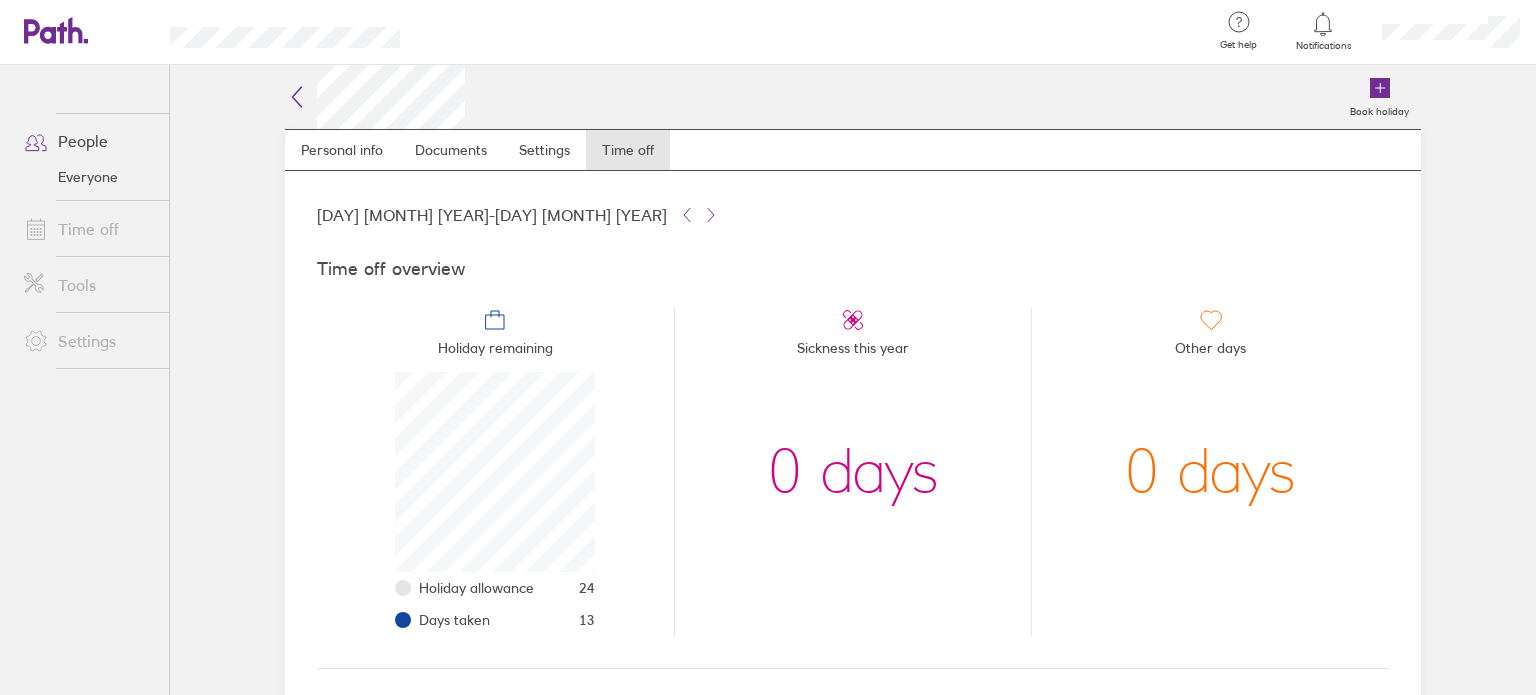 scroll, scrollTop: 999800, scrollLeft: 999800, axis: both 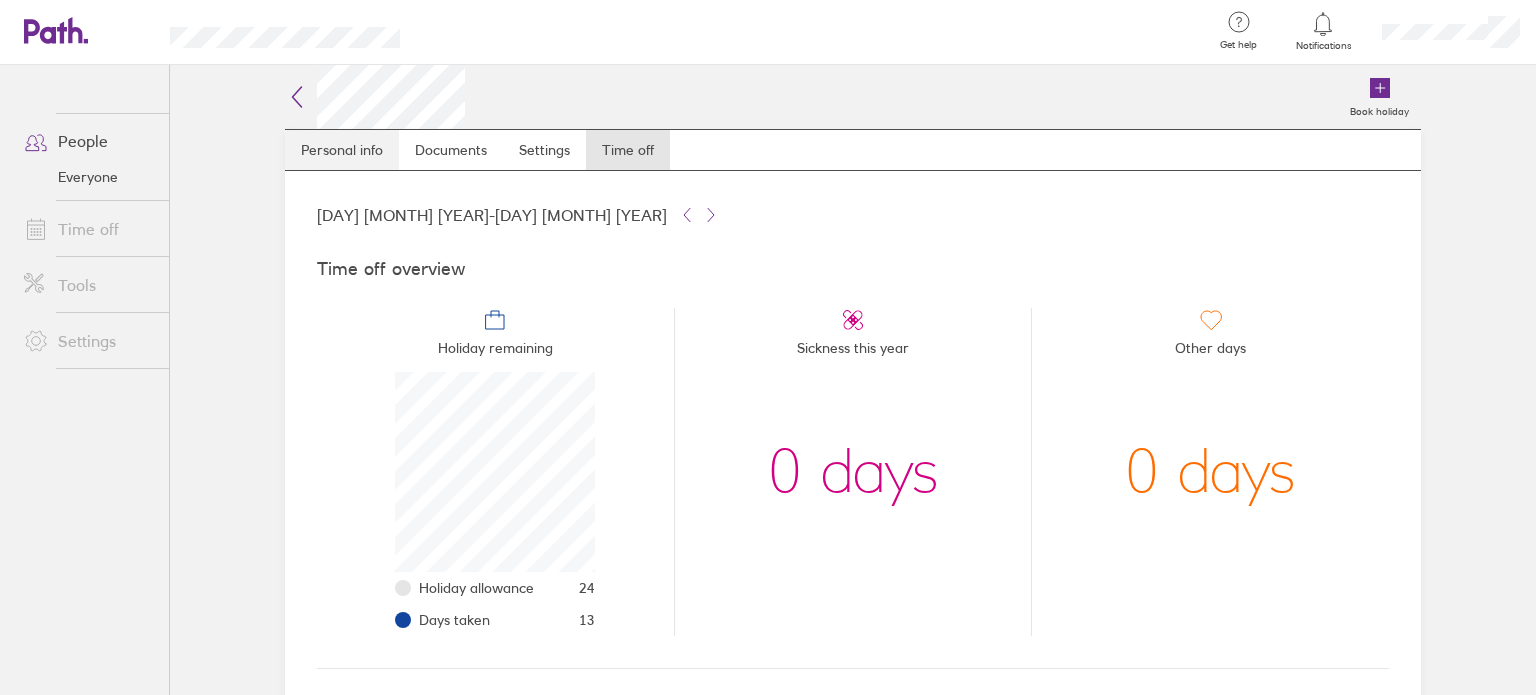 click on "[PERSONAL INFO]" at bounding box center [342, 150] 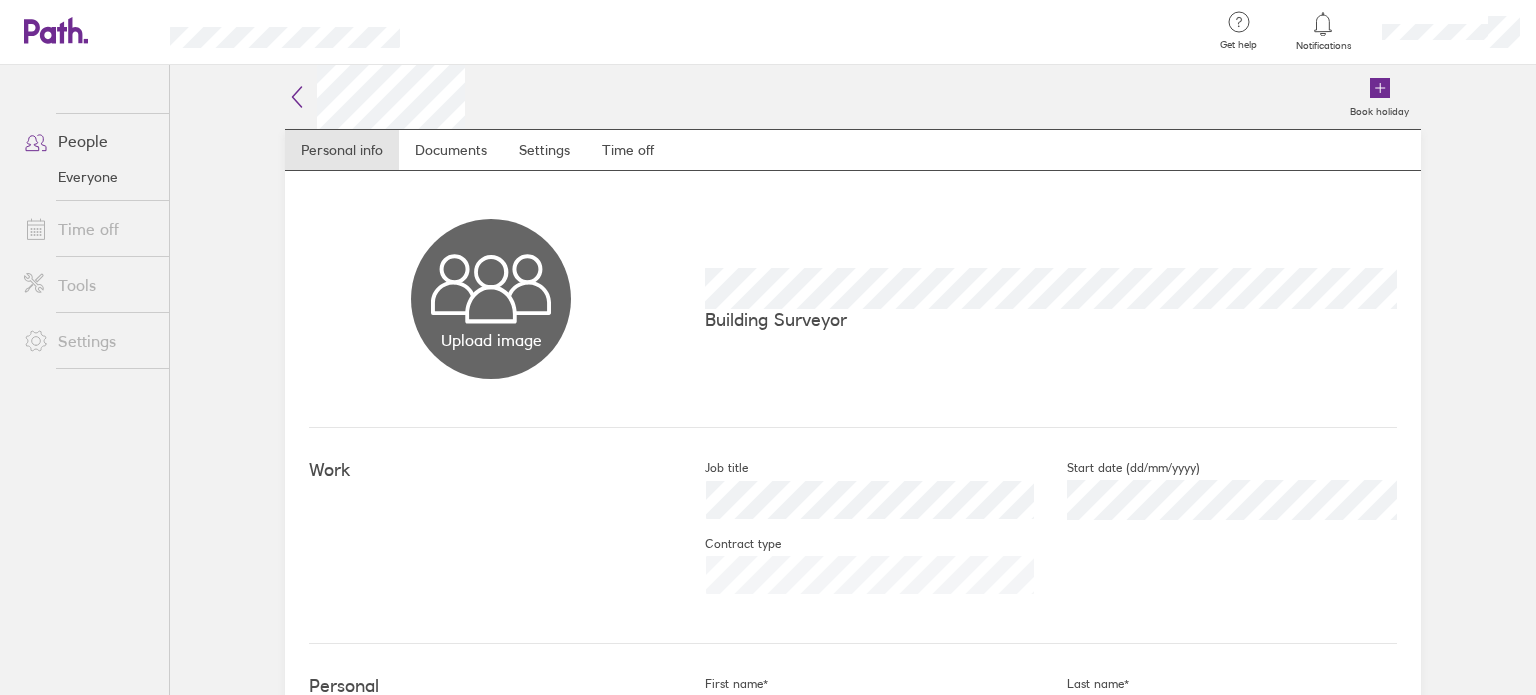 click on "Time off" at bounding box center [88, 229] 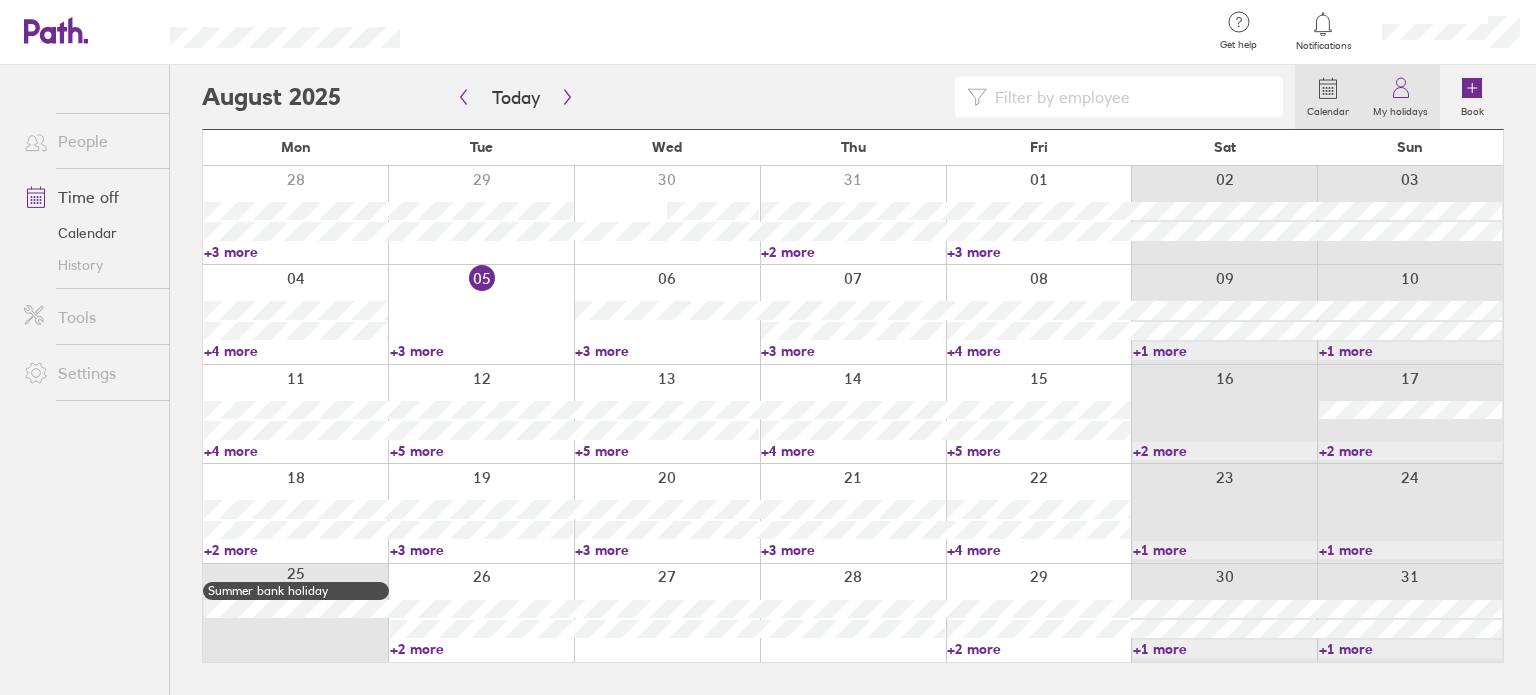 click 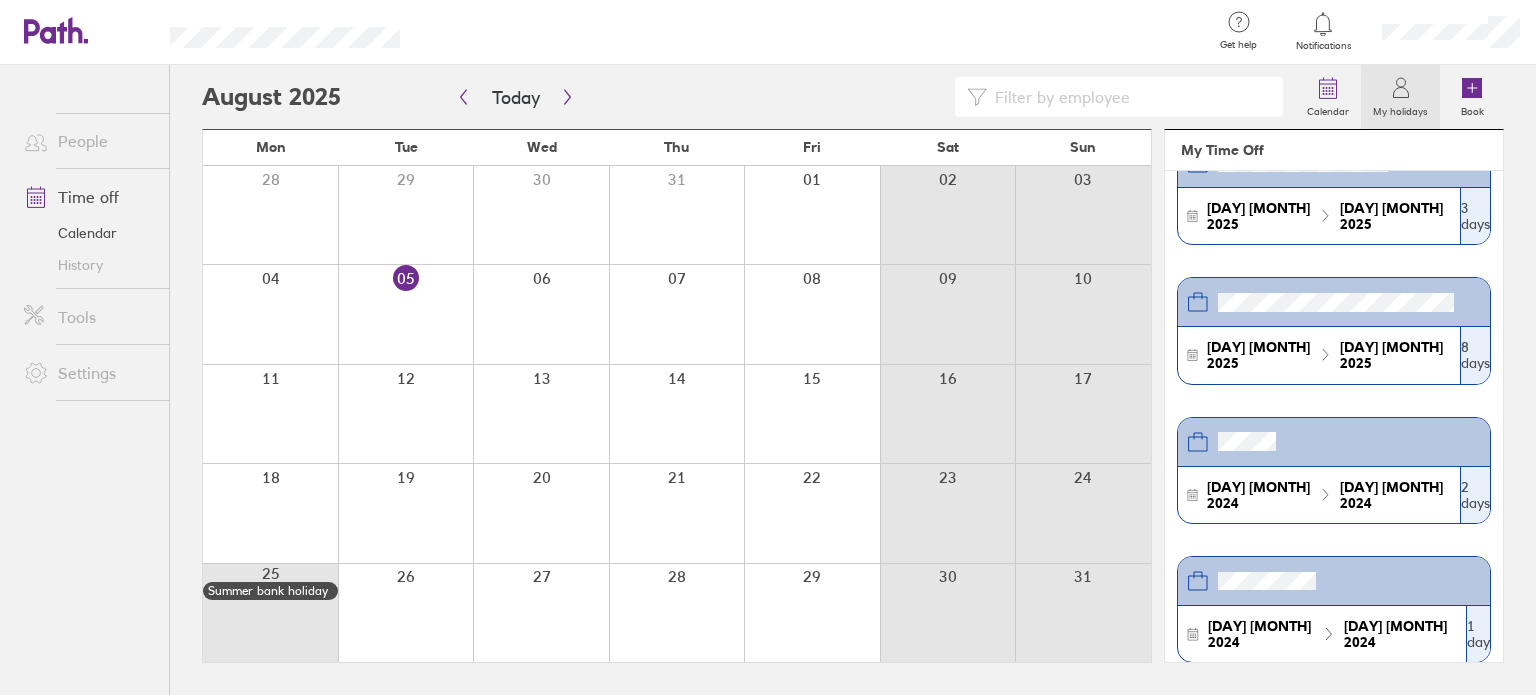scroll, scrollTop: 0, scrollLeft: 0, axis: both 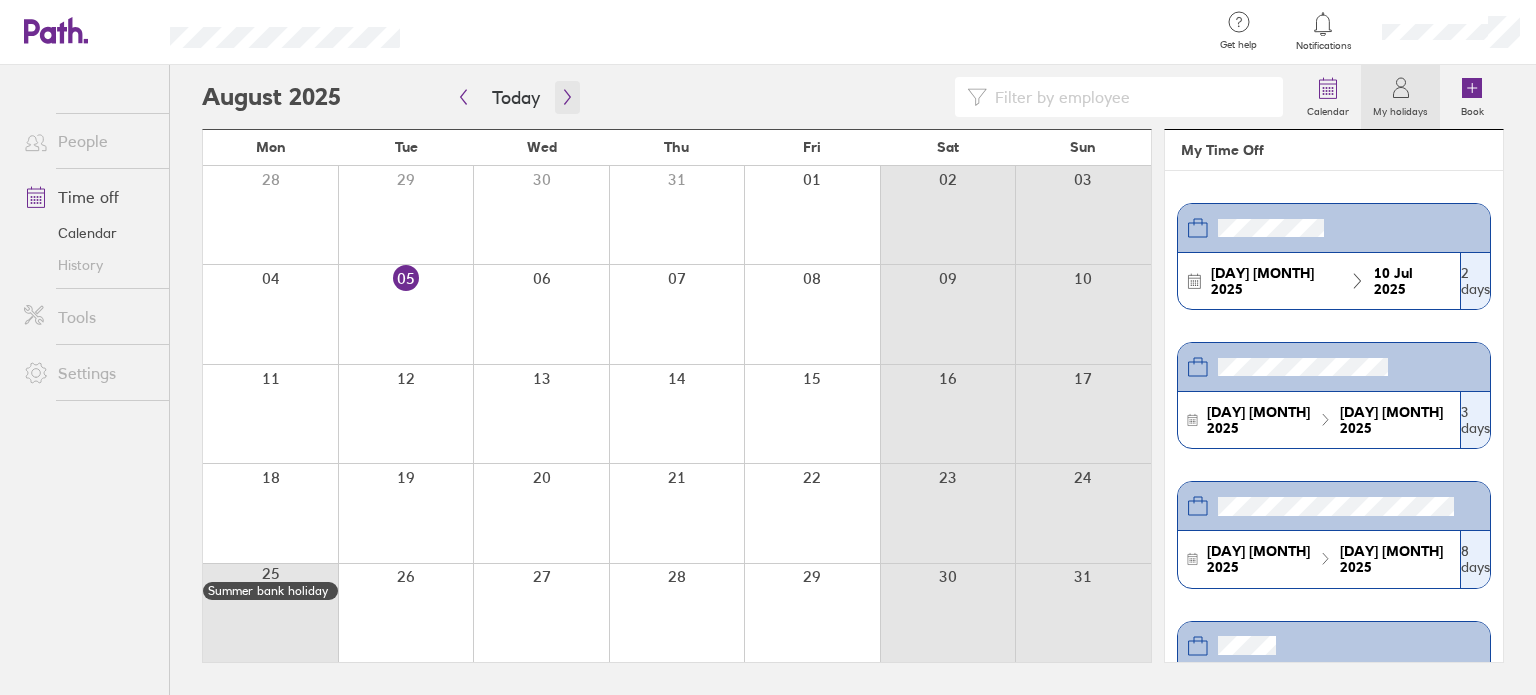 click 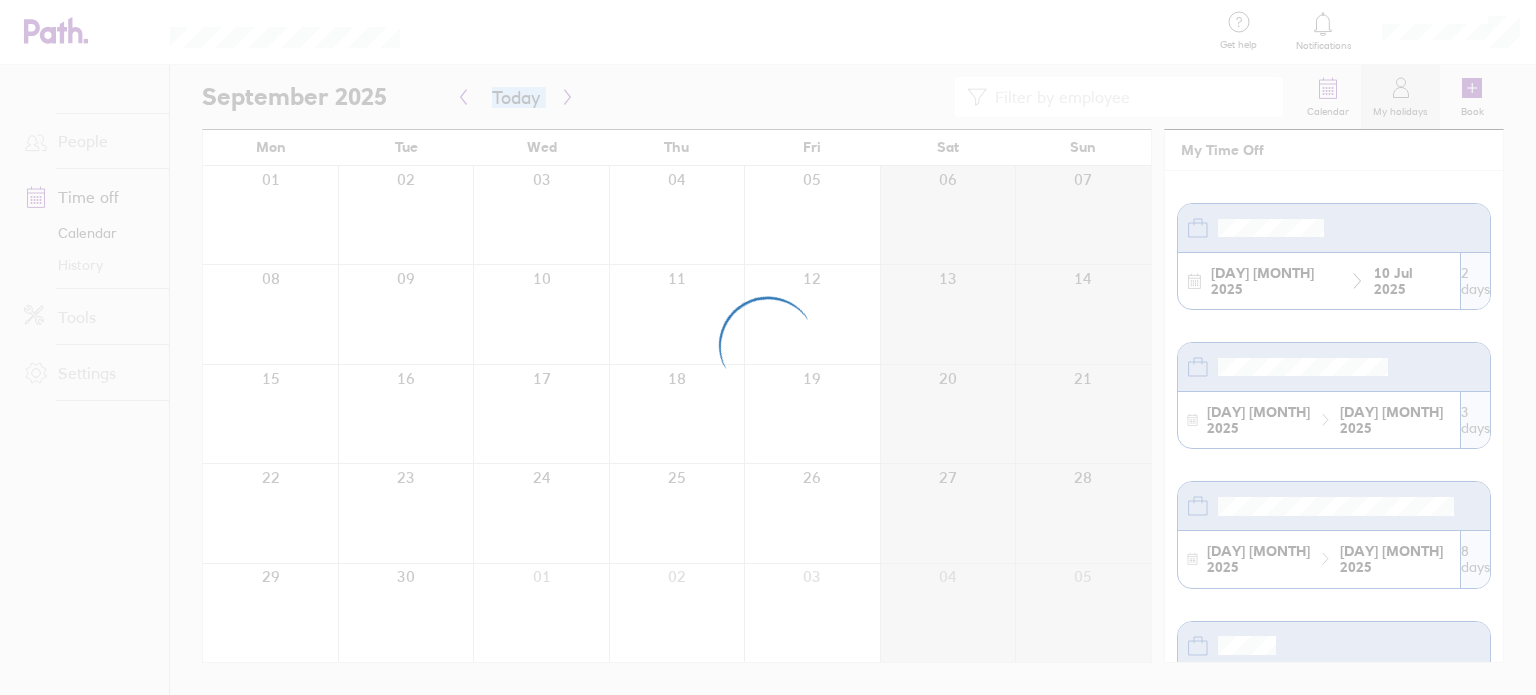 click at bounding box center (768, 347) 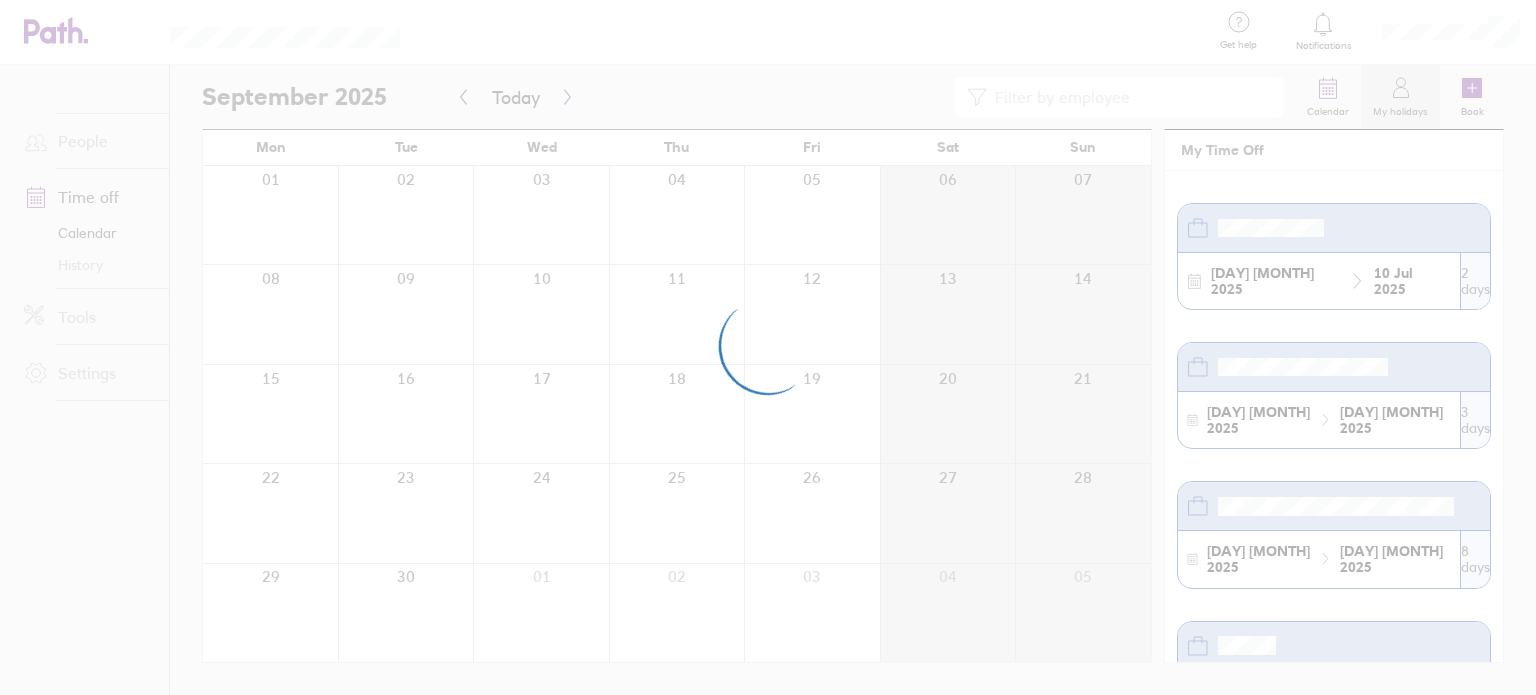 click at bounding box center [768, 347] 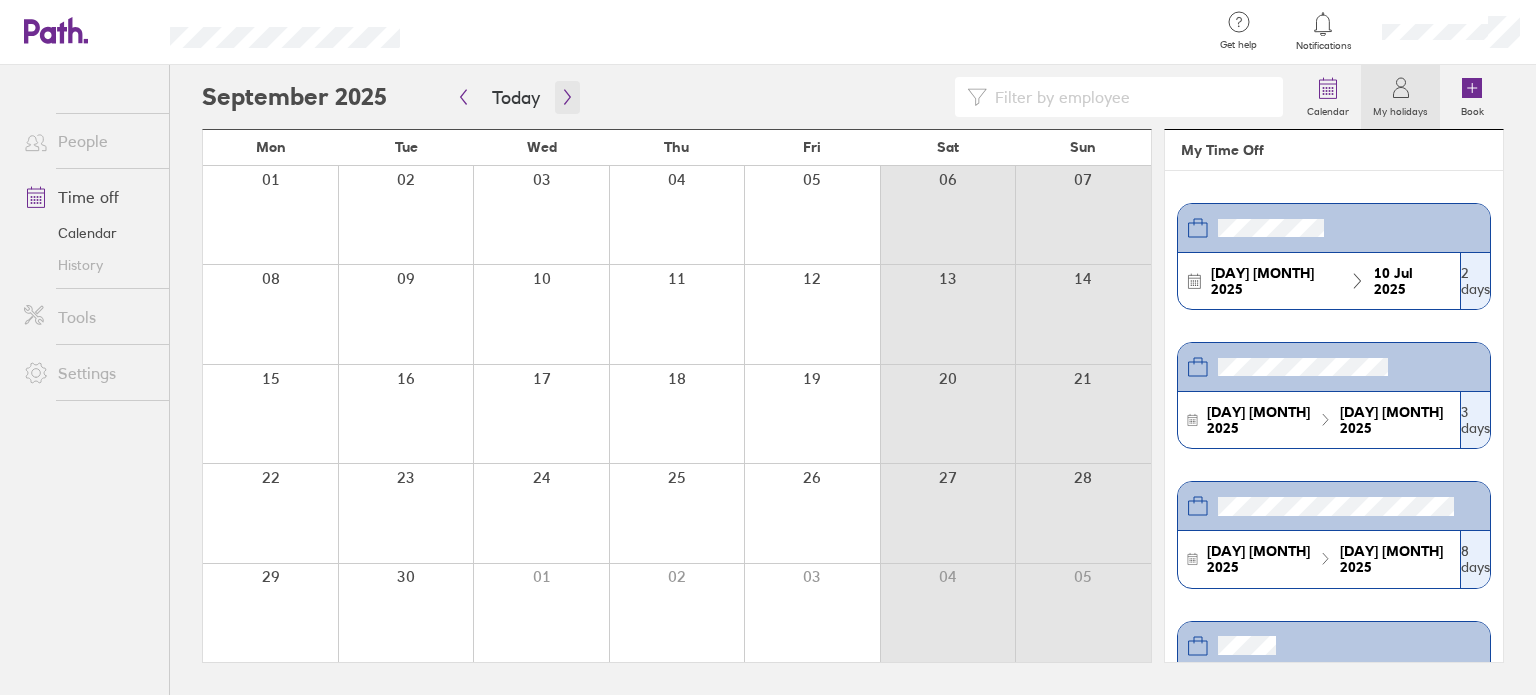 click 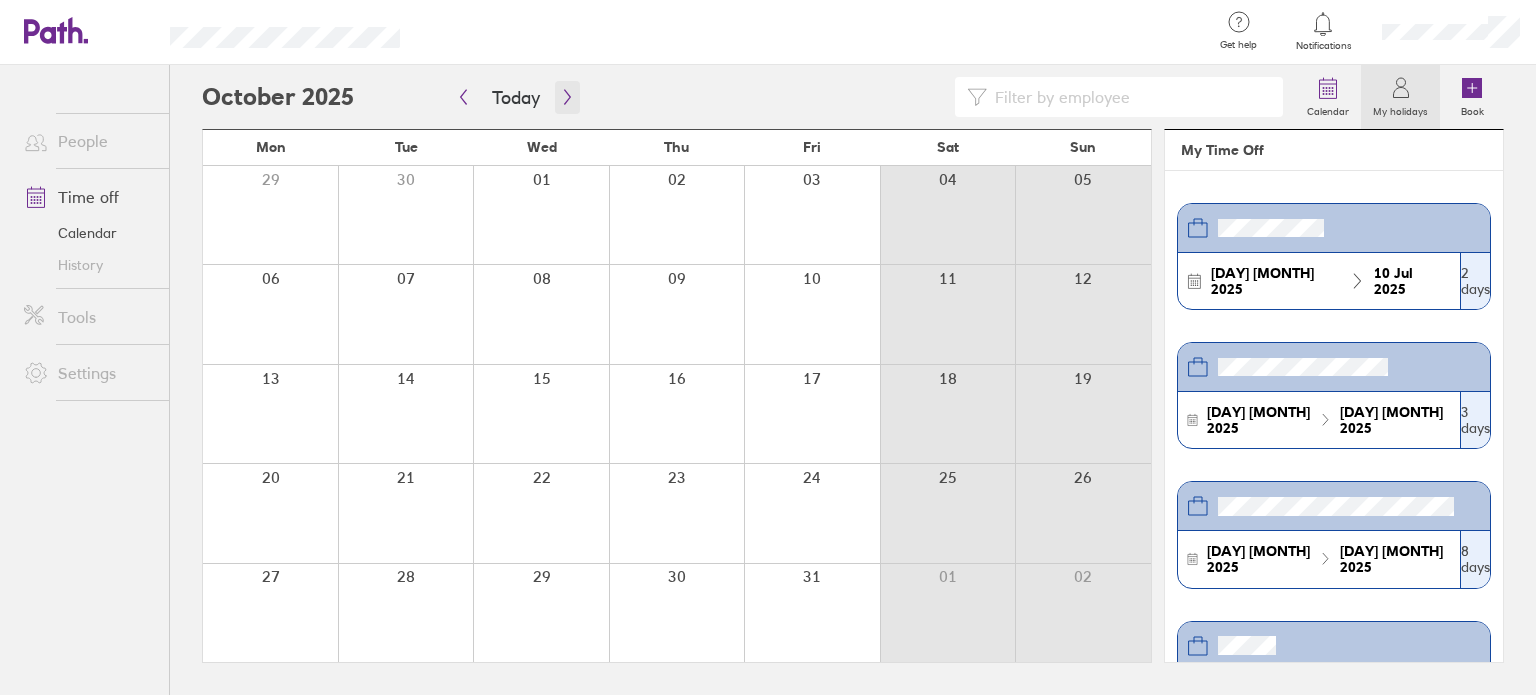 click 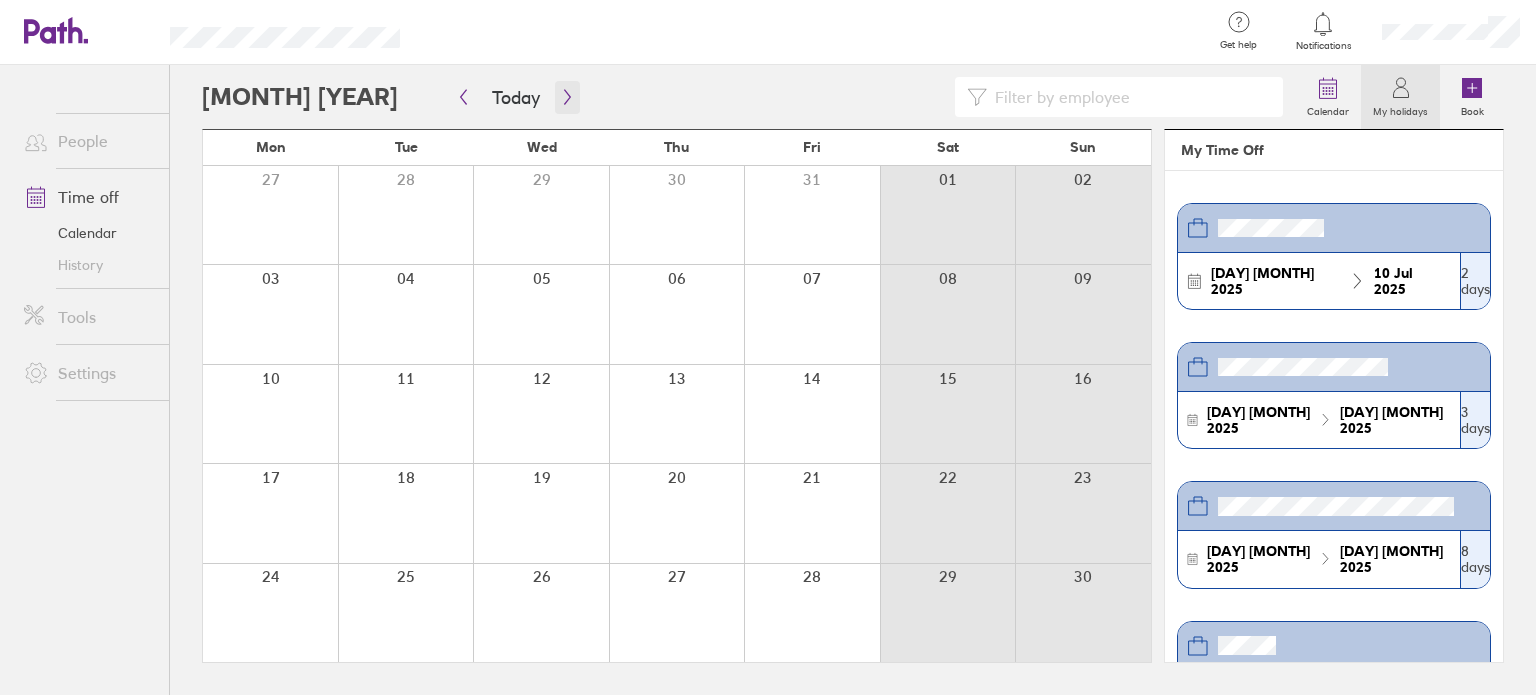 click 